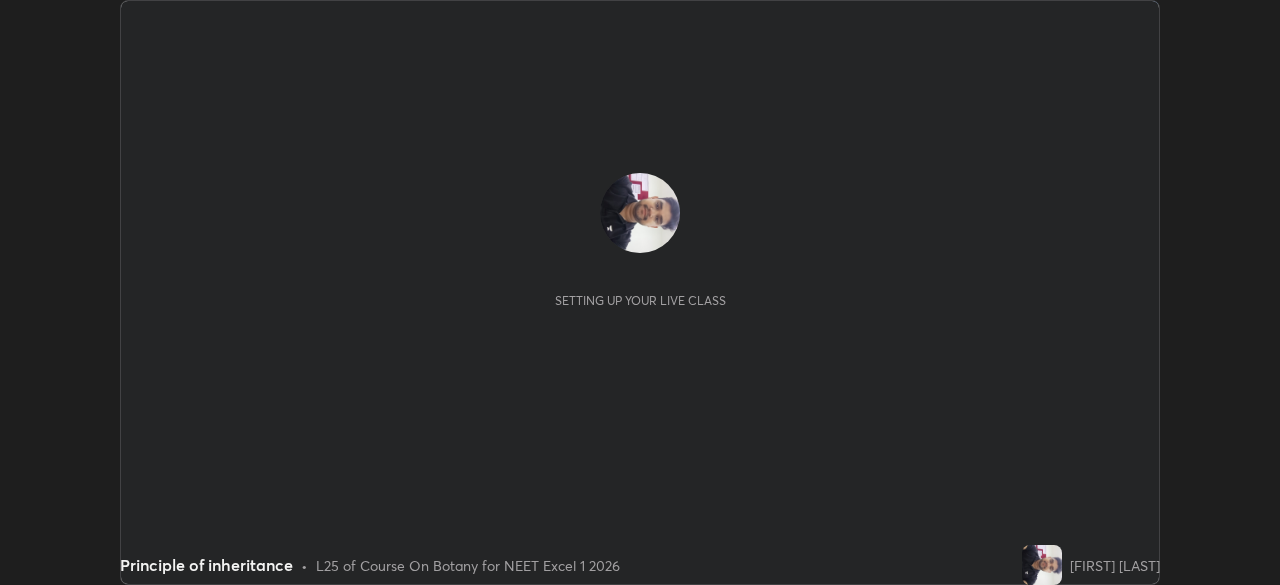 scroll, scrollTop: 0, scrollLeft: 0, axis: both 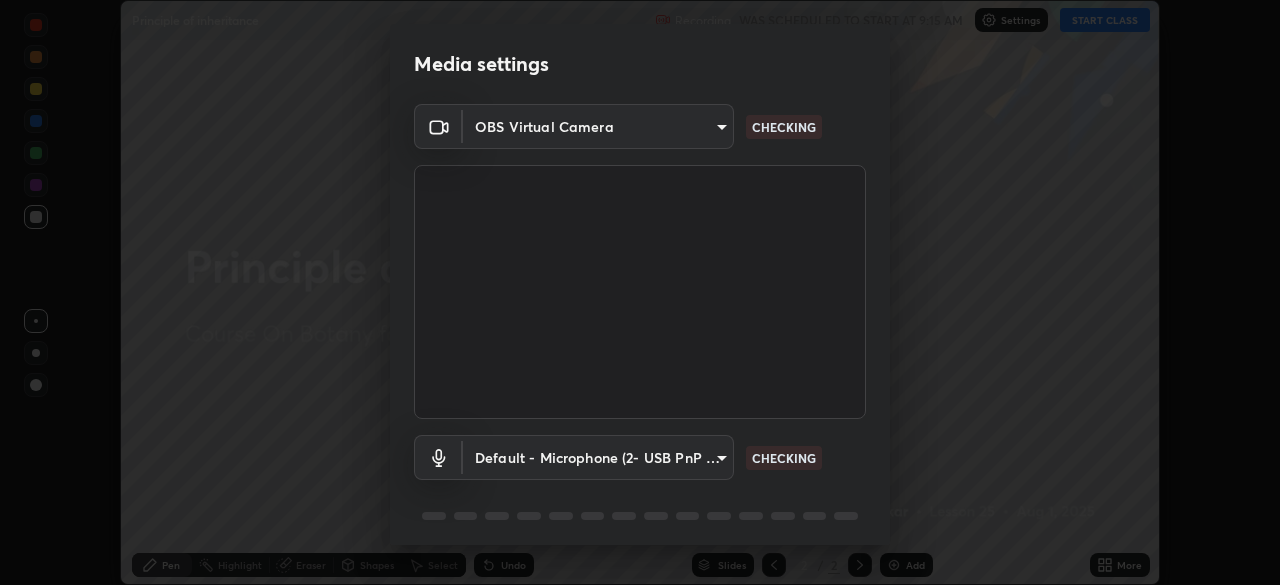 type on "02f9252223d8e1370837db888e7cd12e3eb86671d12c49afeeac8237547f353d" 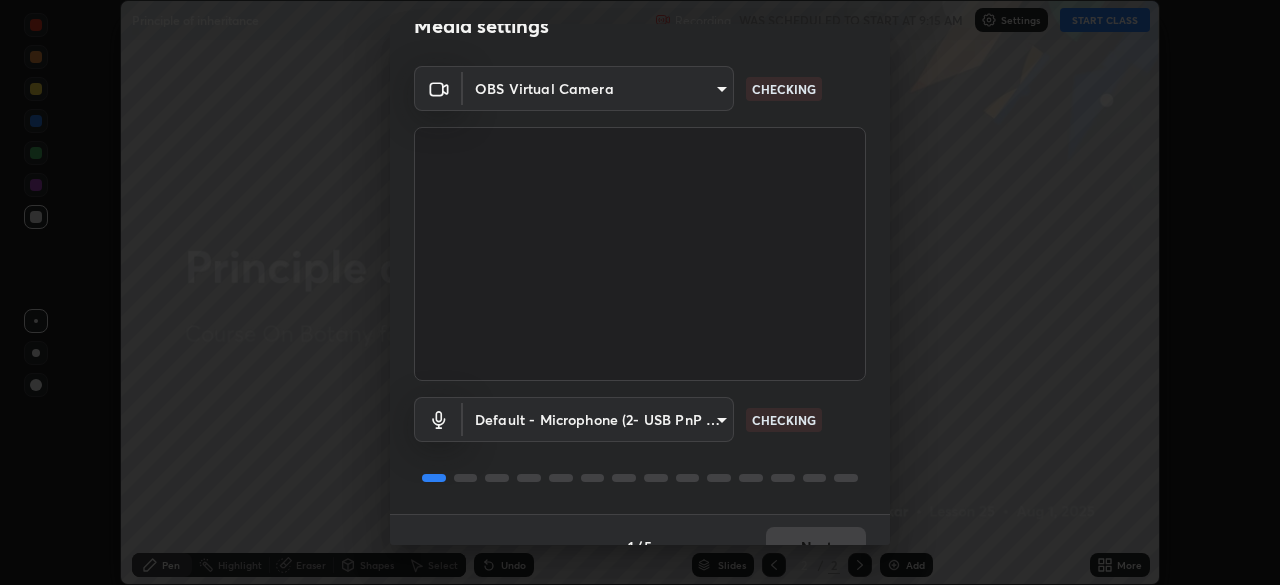 scroll, scrollTop: 71, scrollLeft: 0, axis: vertical 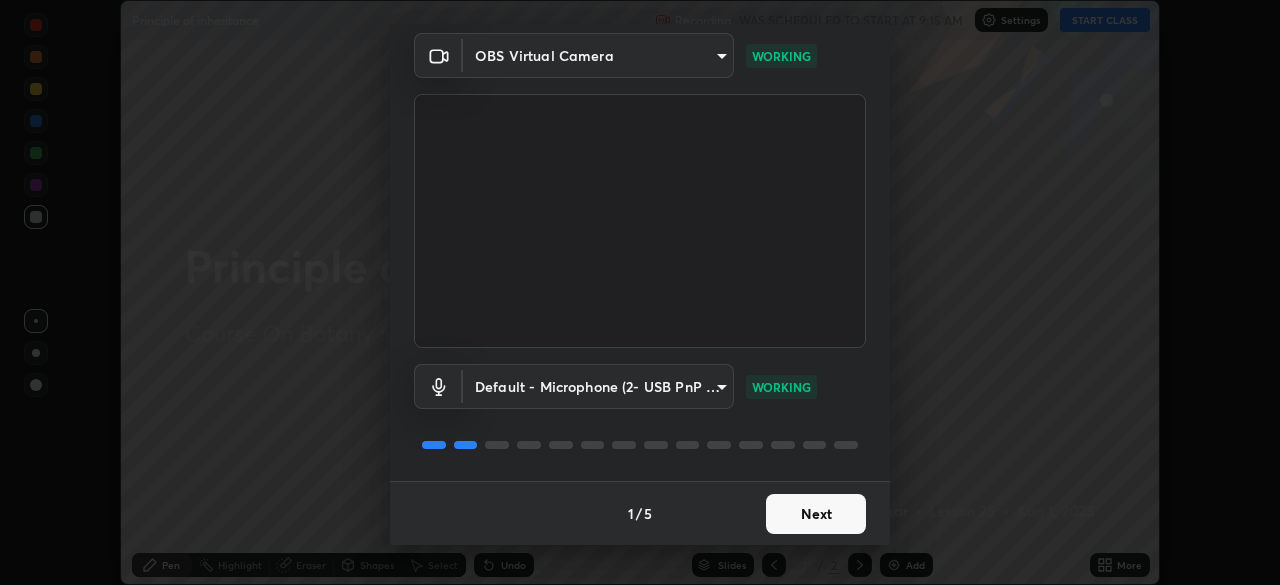 click on "Next" at bounding box center [816, 514] 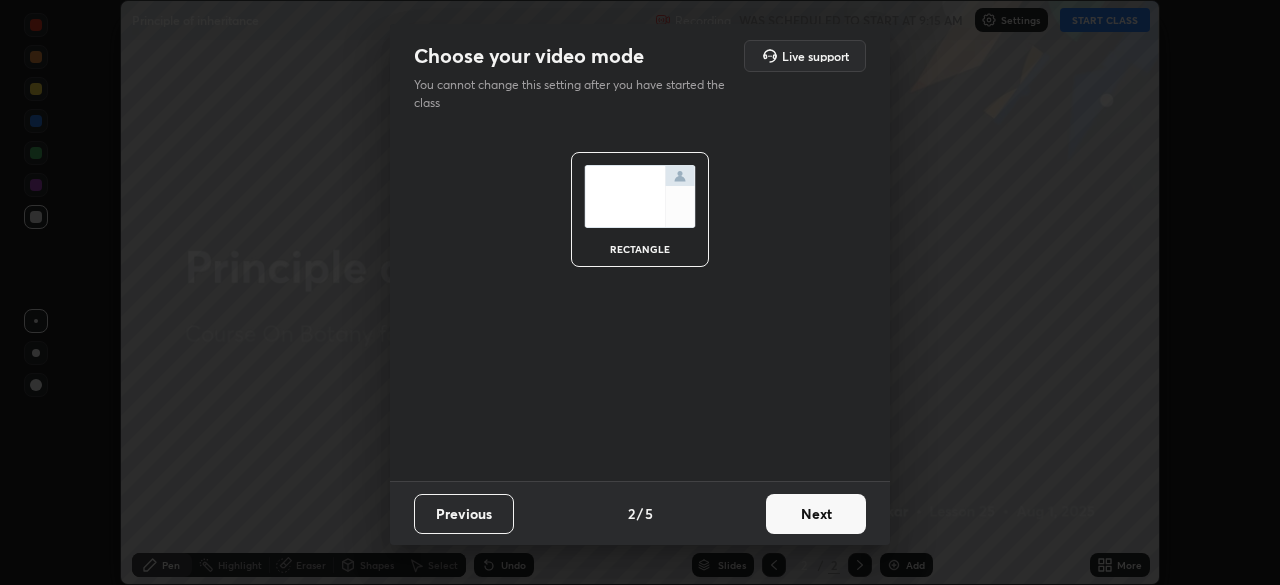 scroll, scrollTop: 0, scrollLeft: 0, axis: both 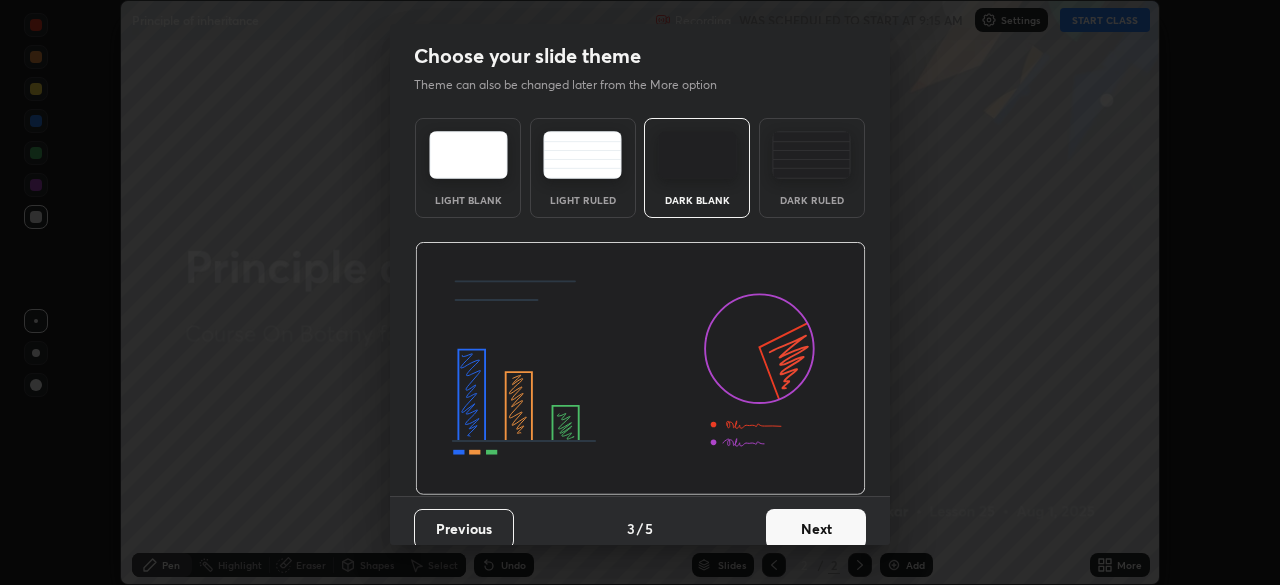 click on "Next" at bounding box center (816, 529) 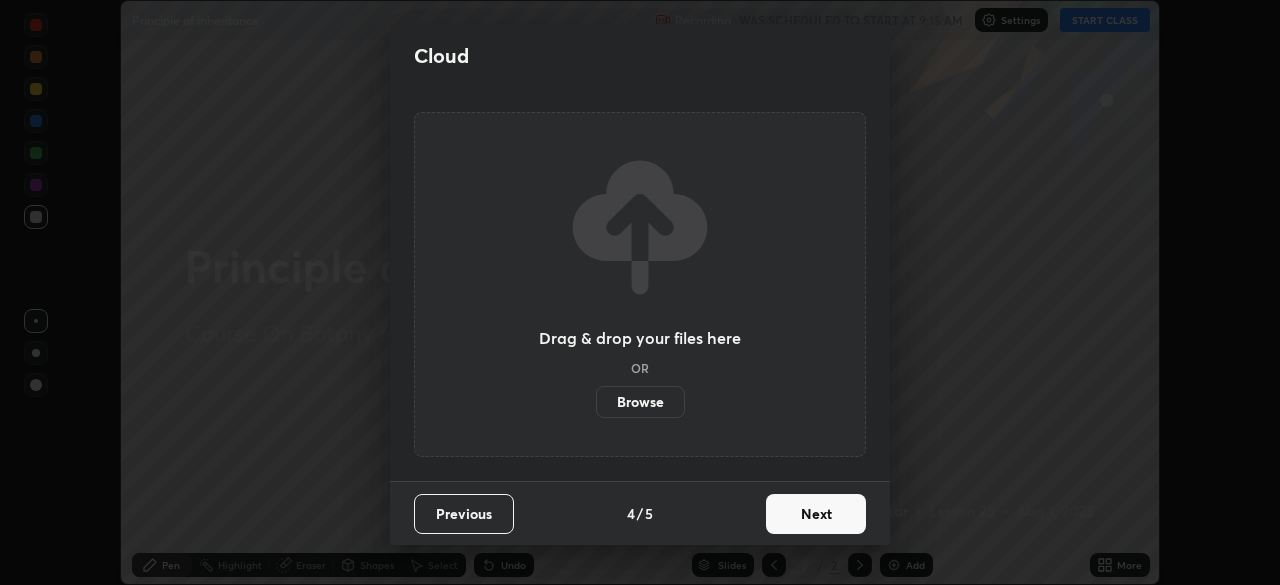 click on "Next" at bounding box center (816, 514) 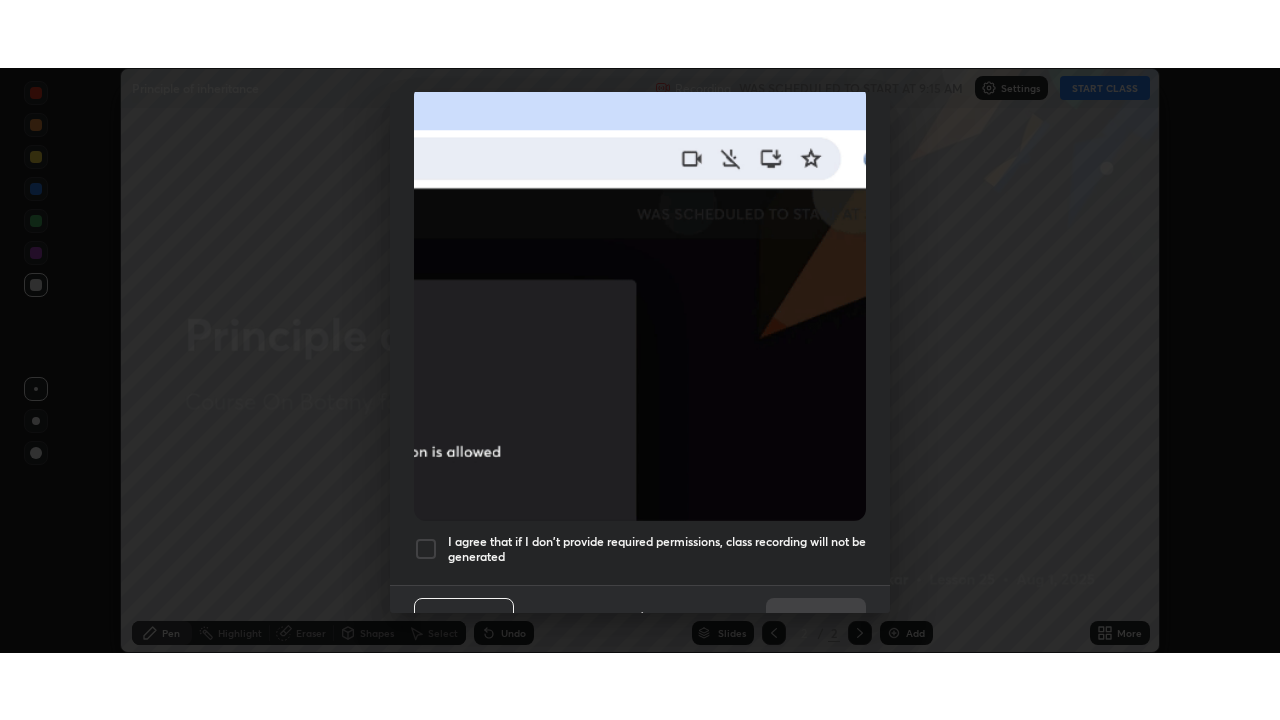 scroll, scrollTop: 479, scrollLeft: 0, axis: vertical 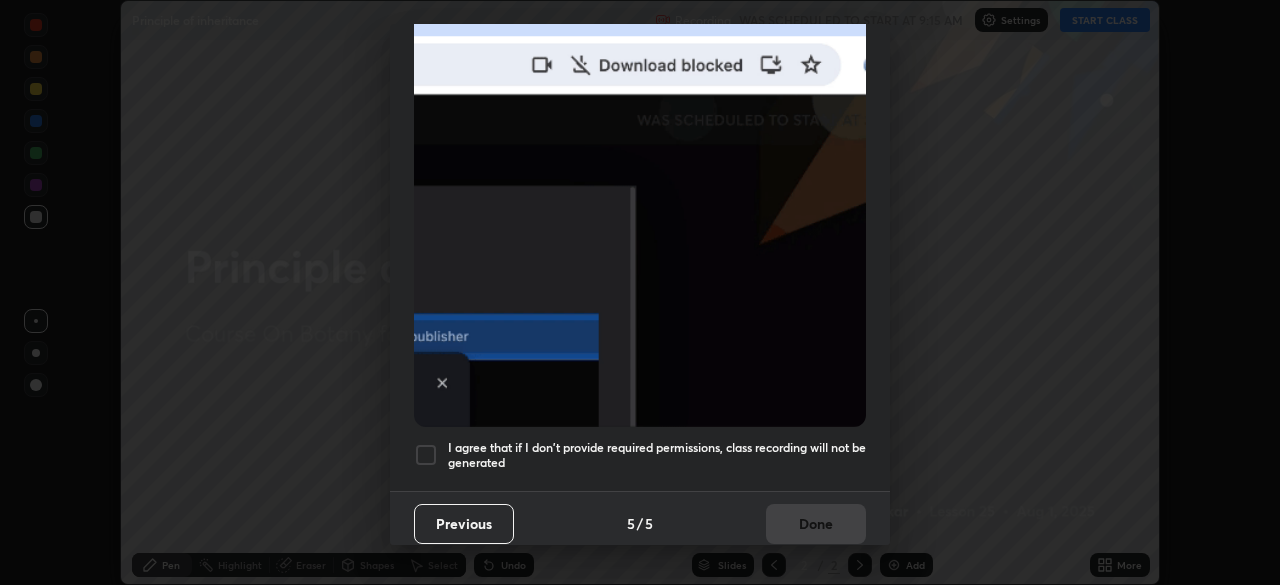 click at bounding box center (426, 455) 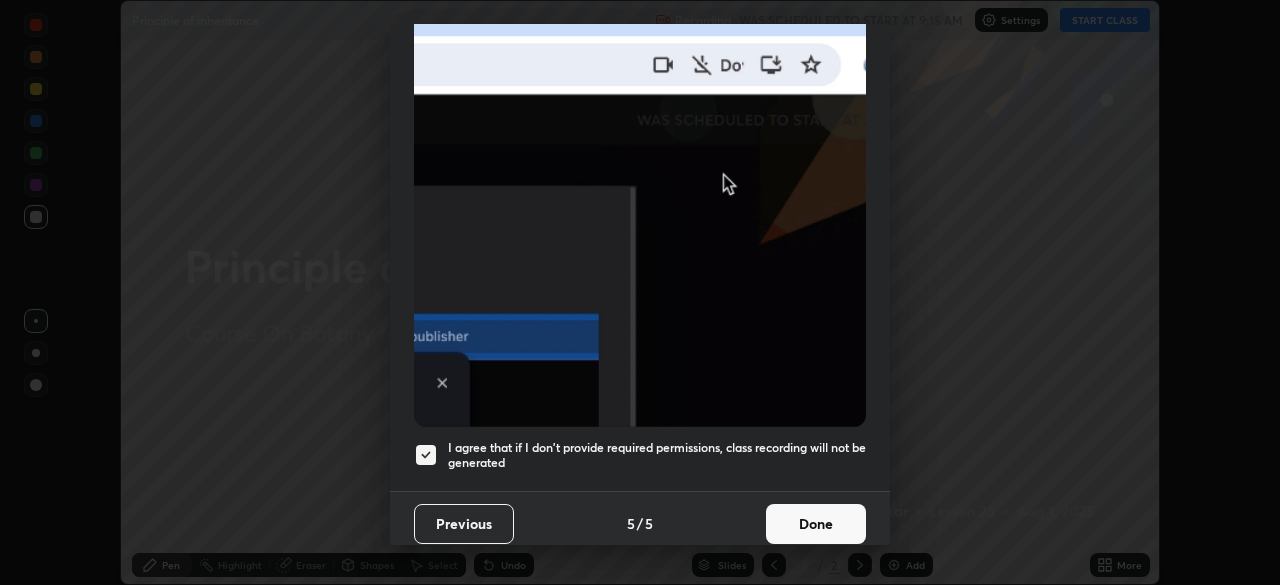 click on "Done" at bounding box center (816, 524) 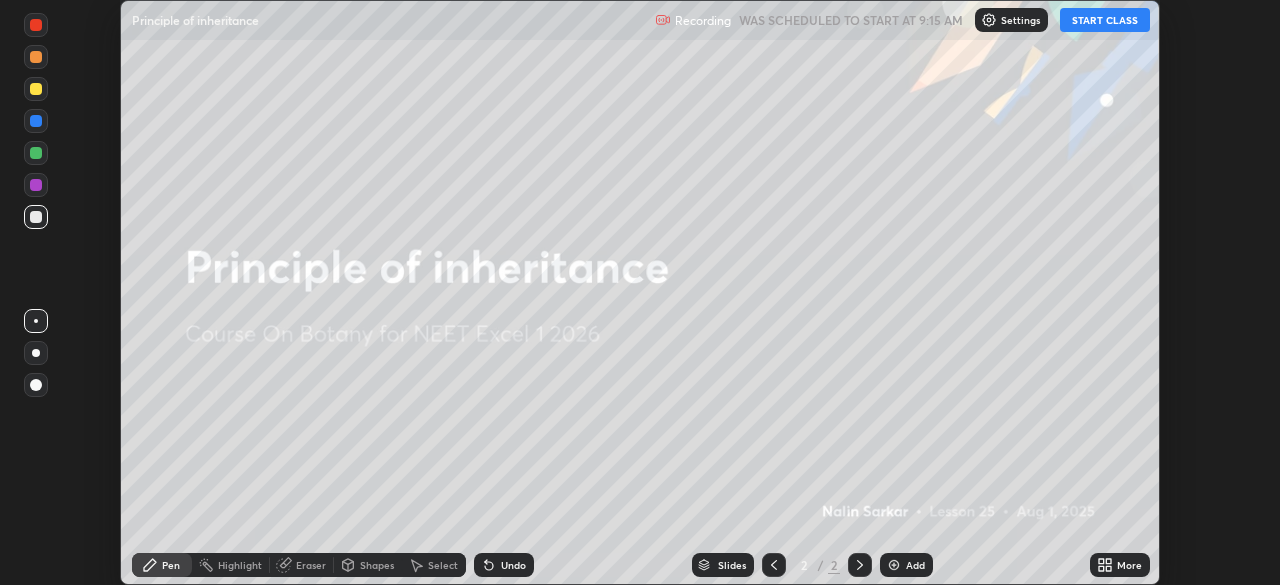 click on "START CLASS" at bounding box center (1105, 20) 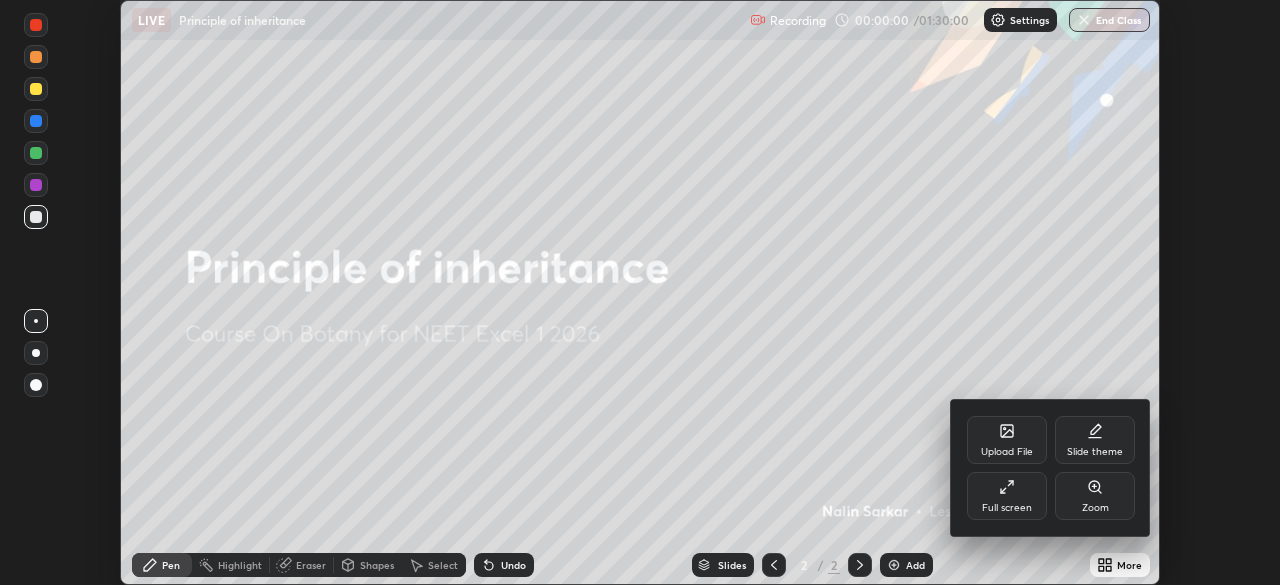 click on "Full screen" at bounding box center (1007, 496) 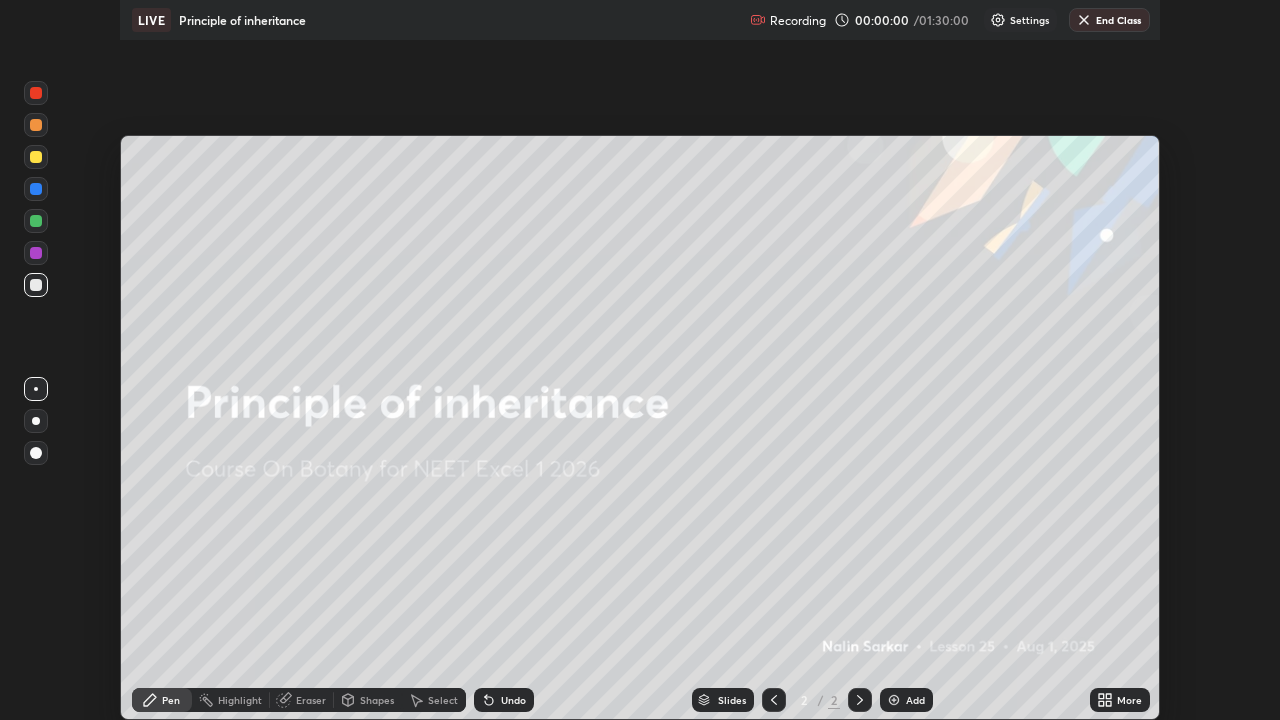scroll, scrollTop: 99280, scrollLeft: 98720, axis: both 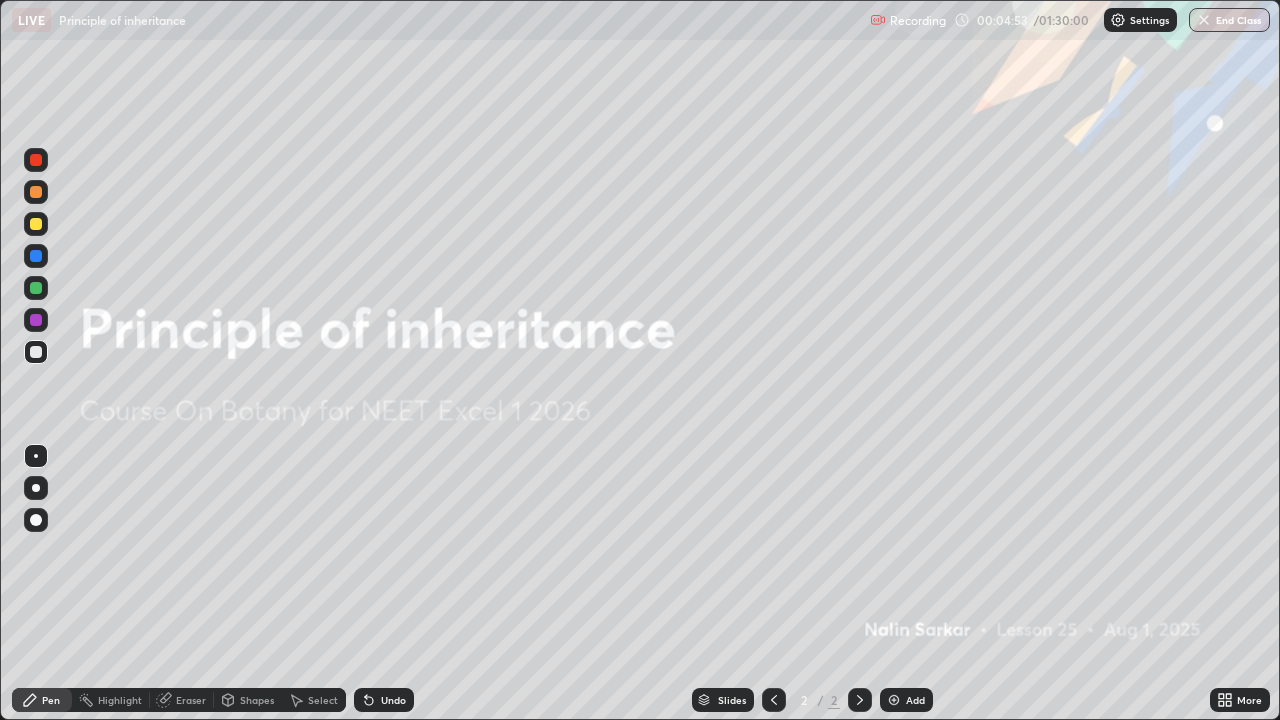 click on "Add" at bounding box center [906, 700] 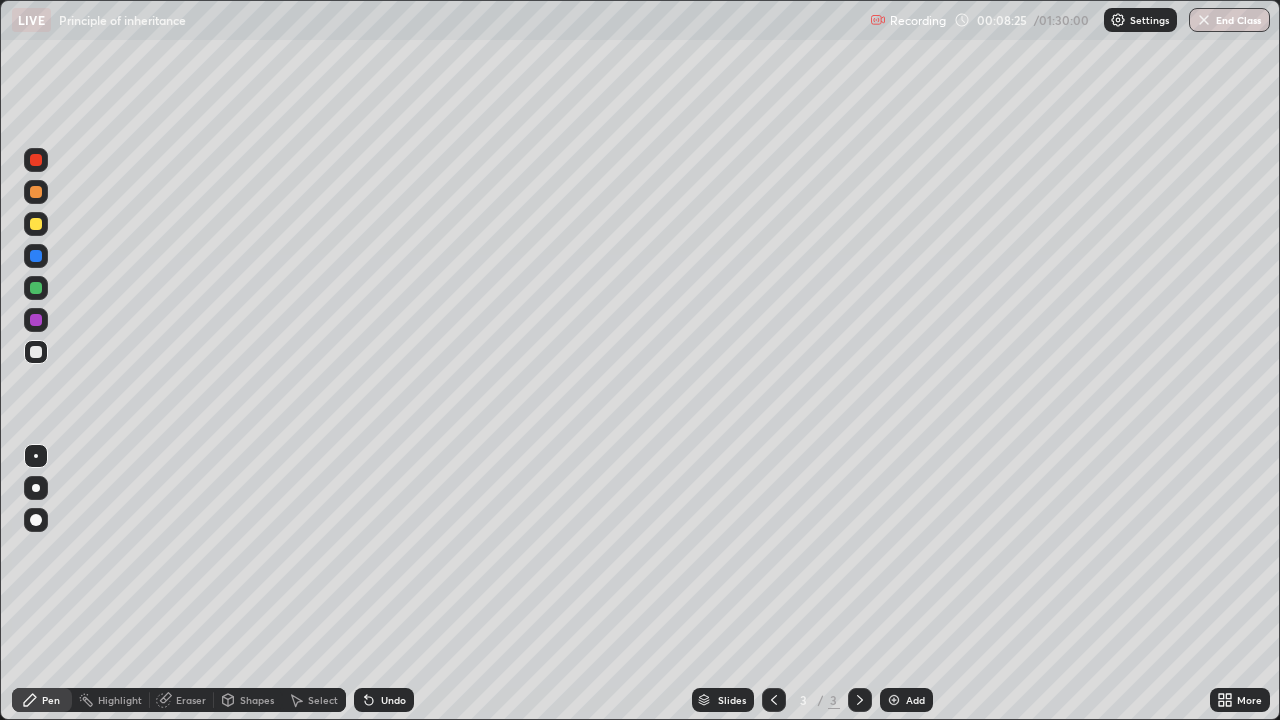 click on "Eraser" at bounding box center [182, 700] 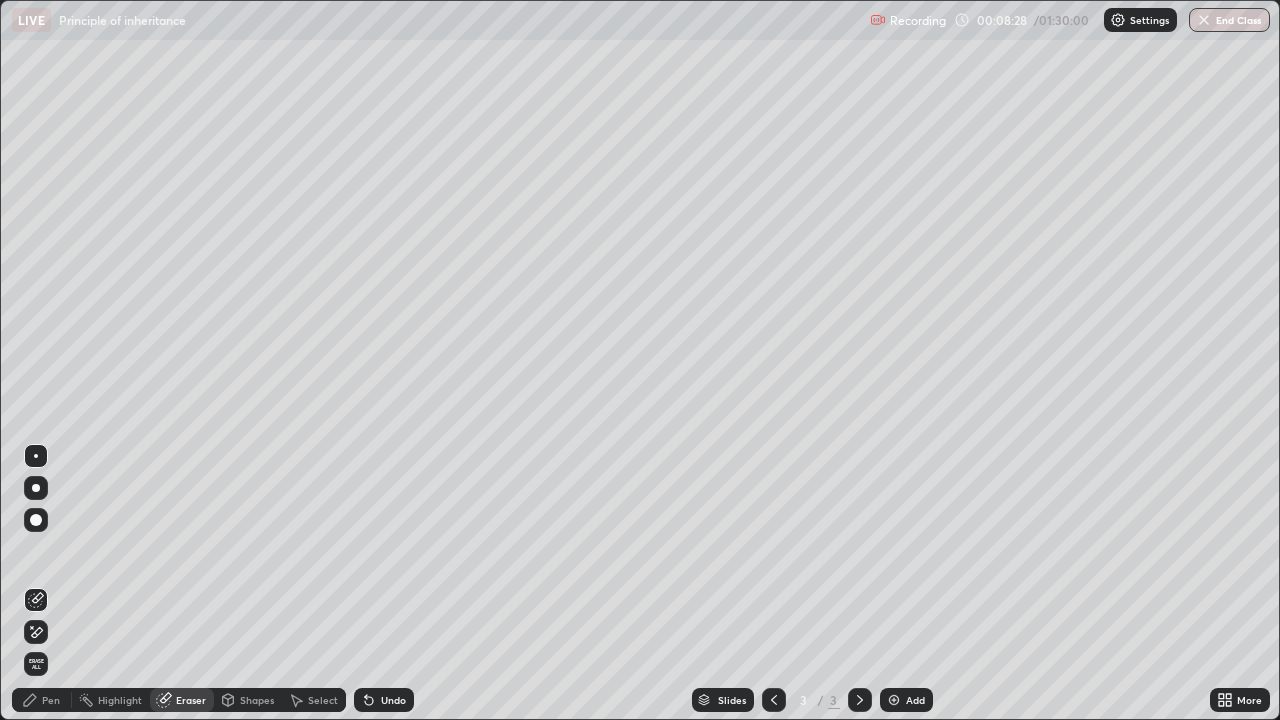click on "Eraser" at bounding box center (182, 700) 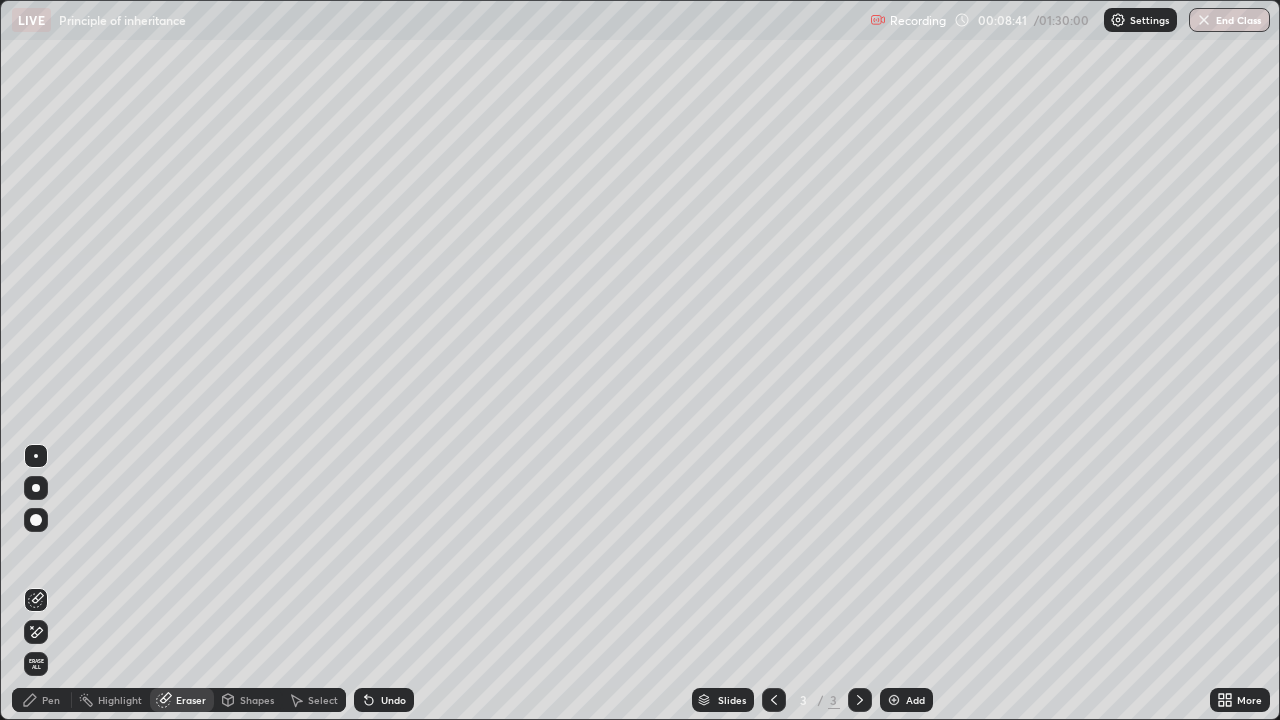 click on "Pen" at bounding box center (51, 700) 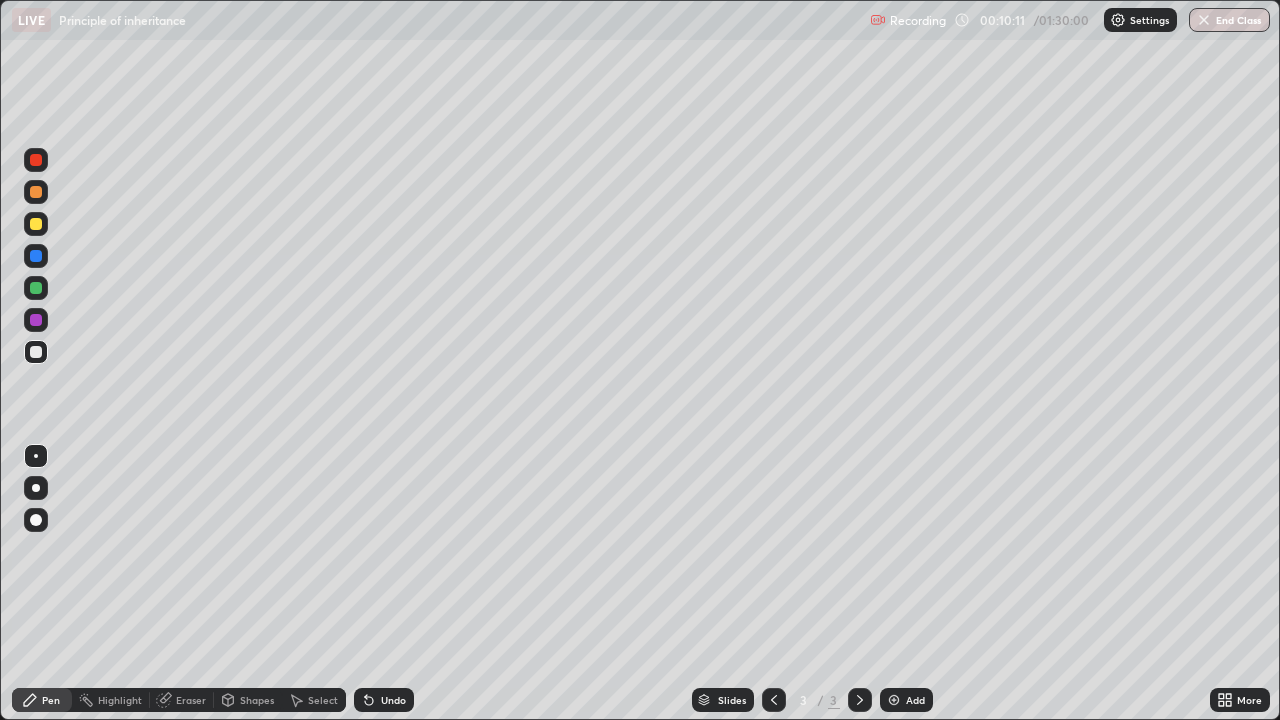 click on "Add" at bounding box center (906, 700) 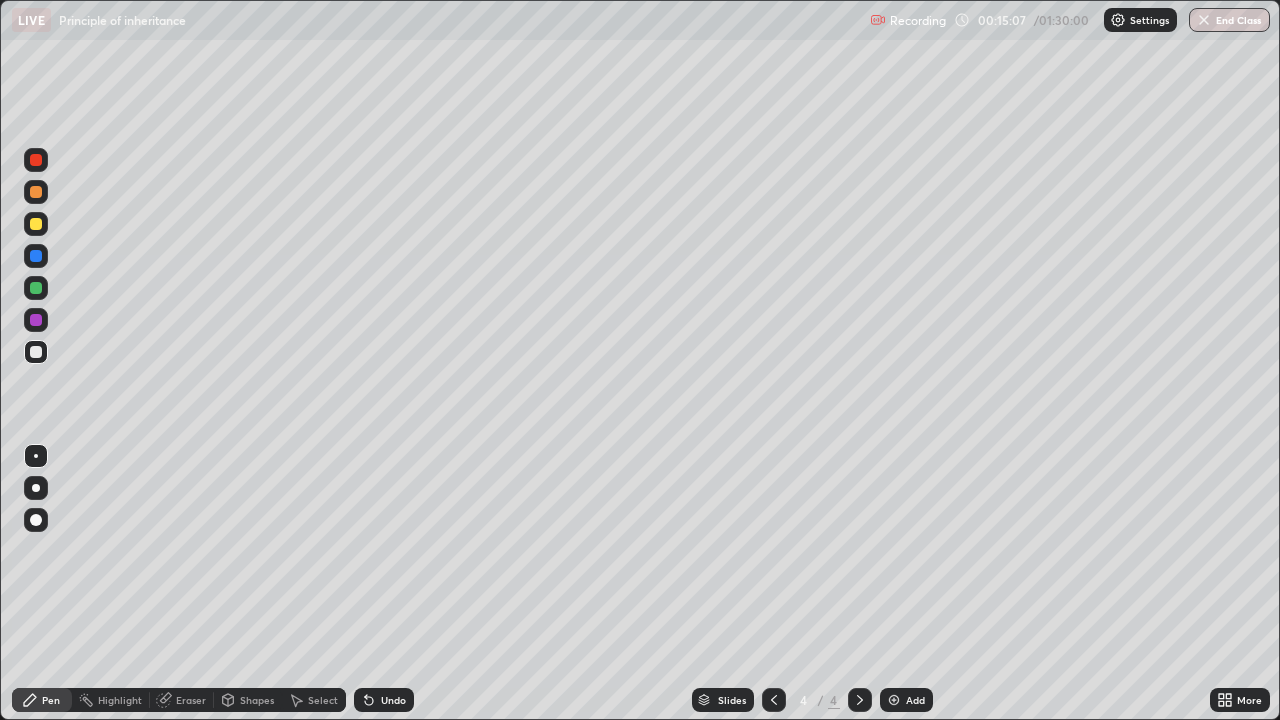 click on "Add" at bounding box center (915, 700) 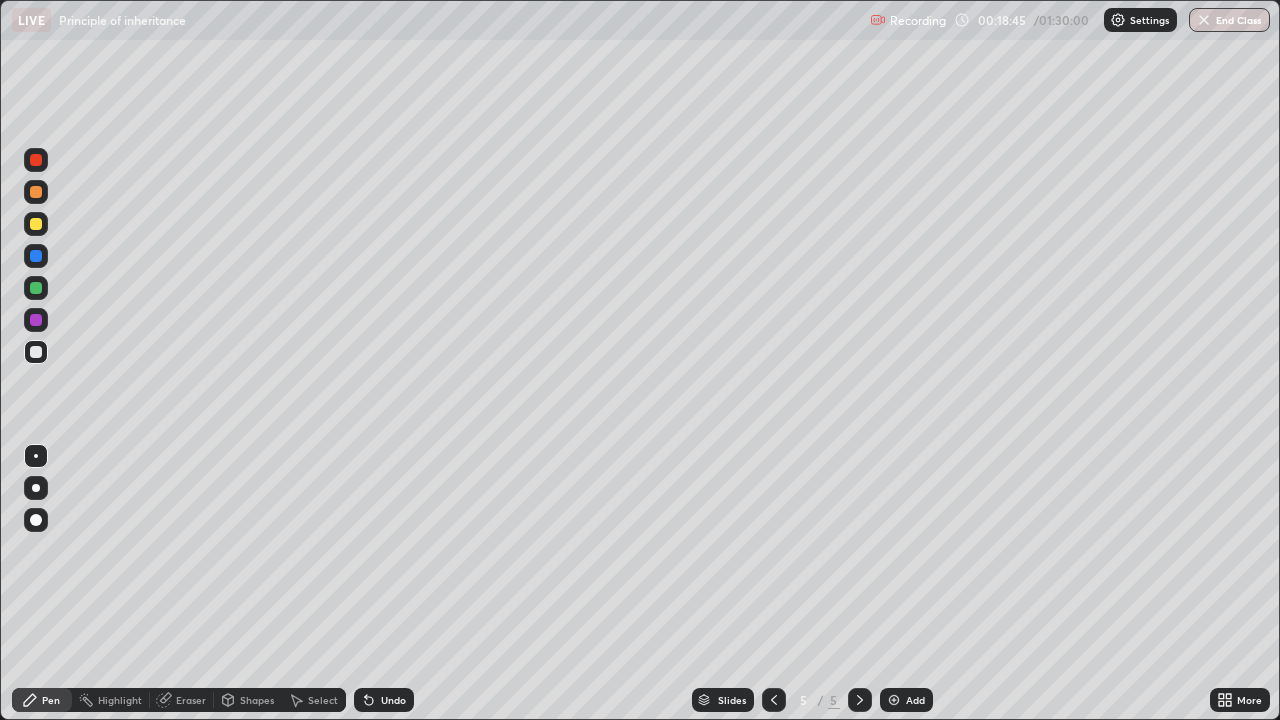 click at bounding box center [894, 700] 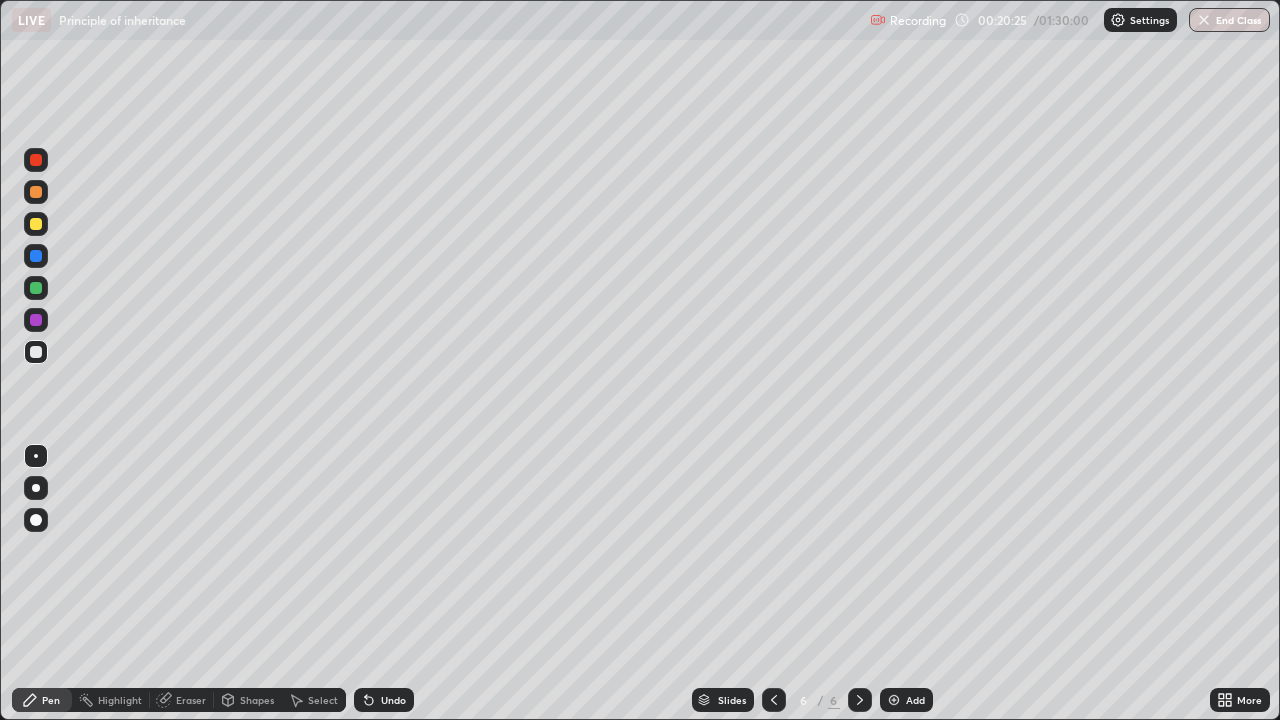 click on "Add" at bounding box center (915, 700) 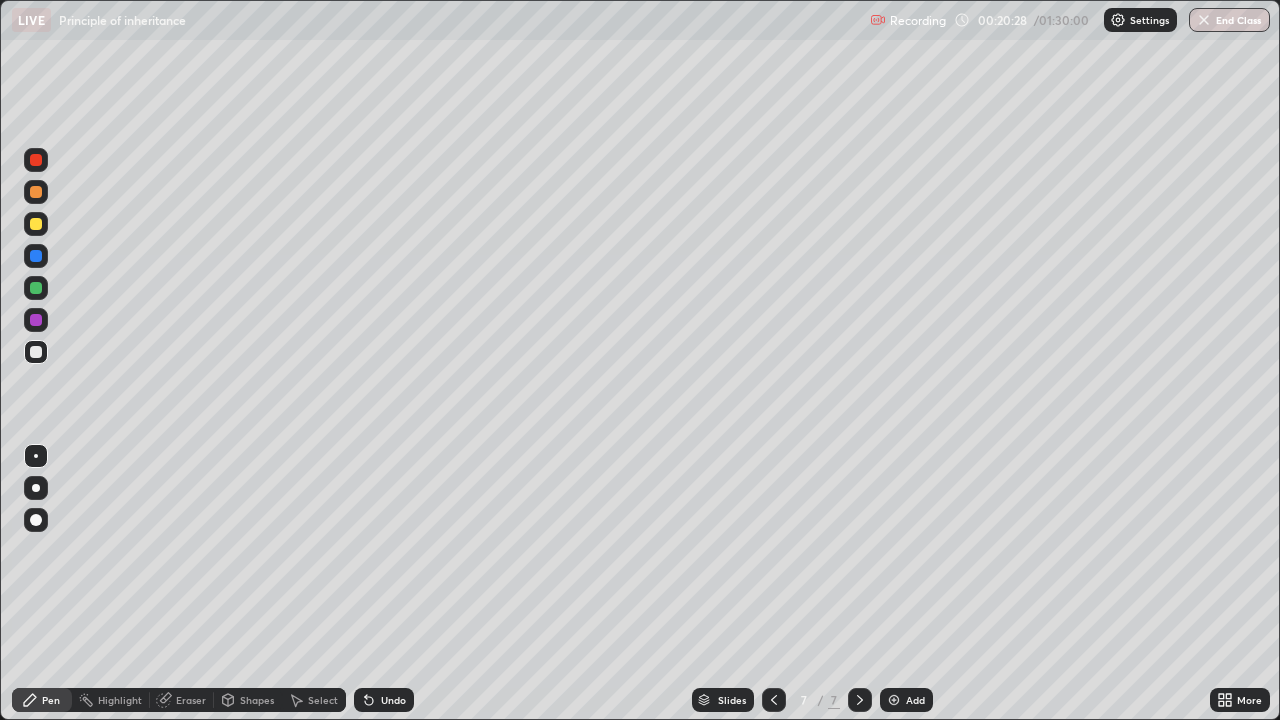 click 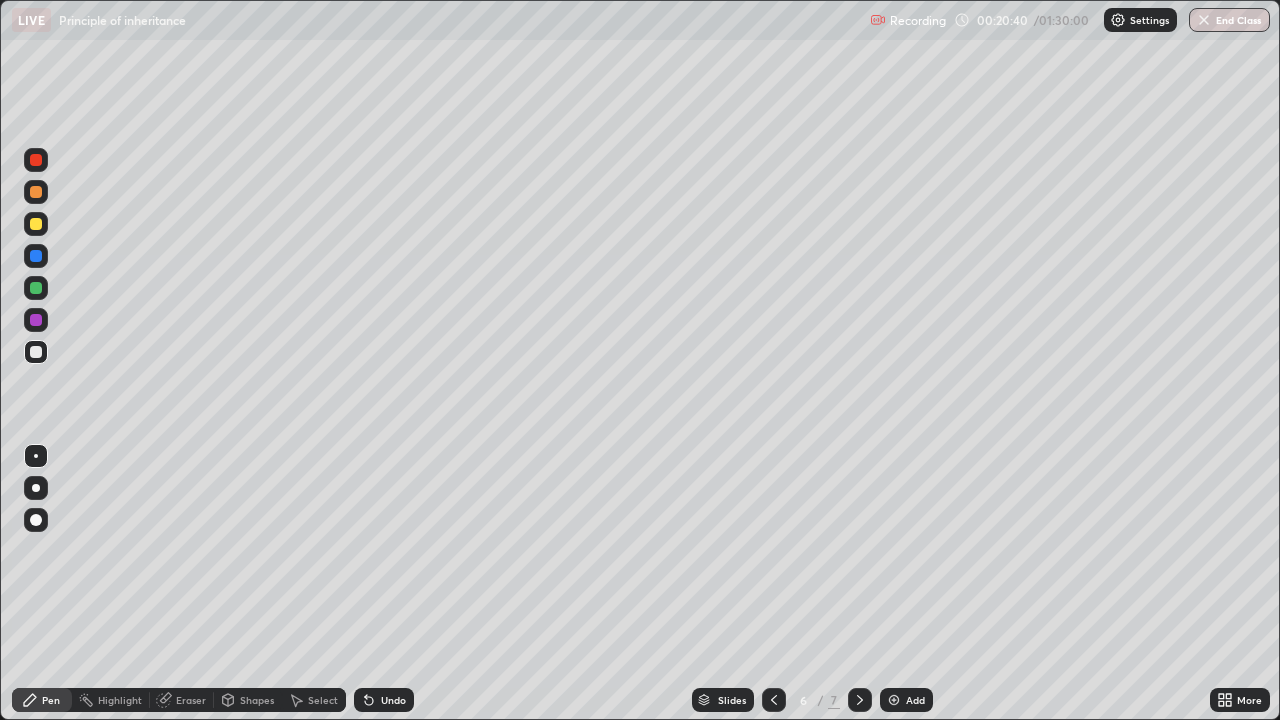 click 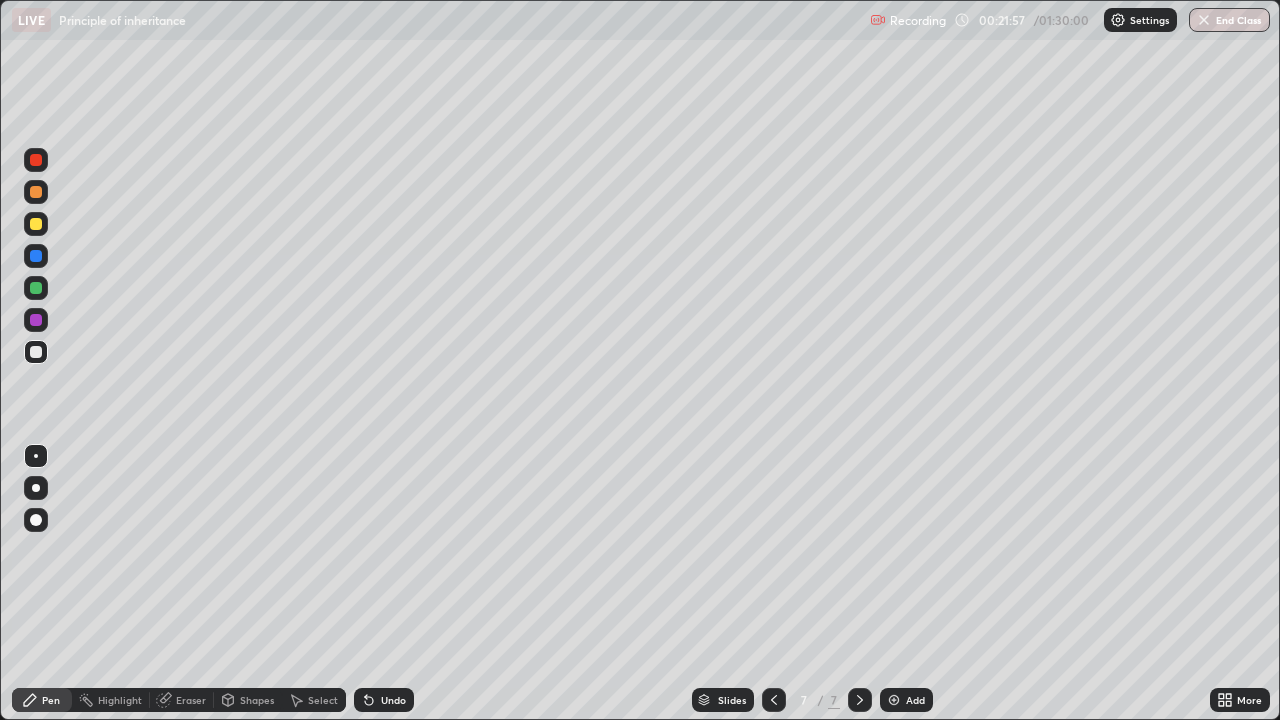 click on "Add" at bounding box center (906, 700) 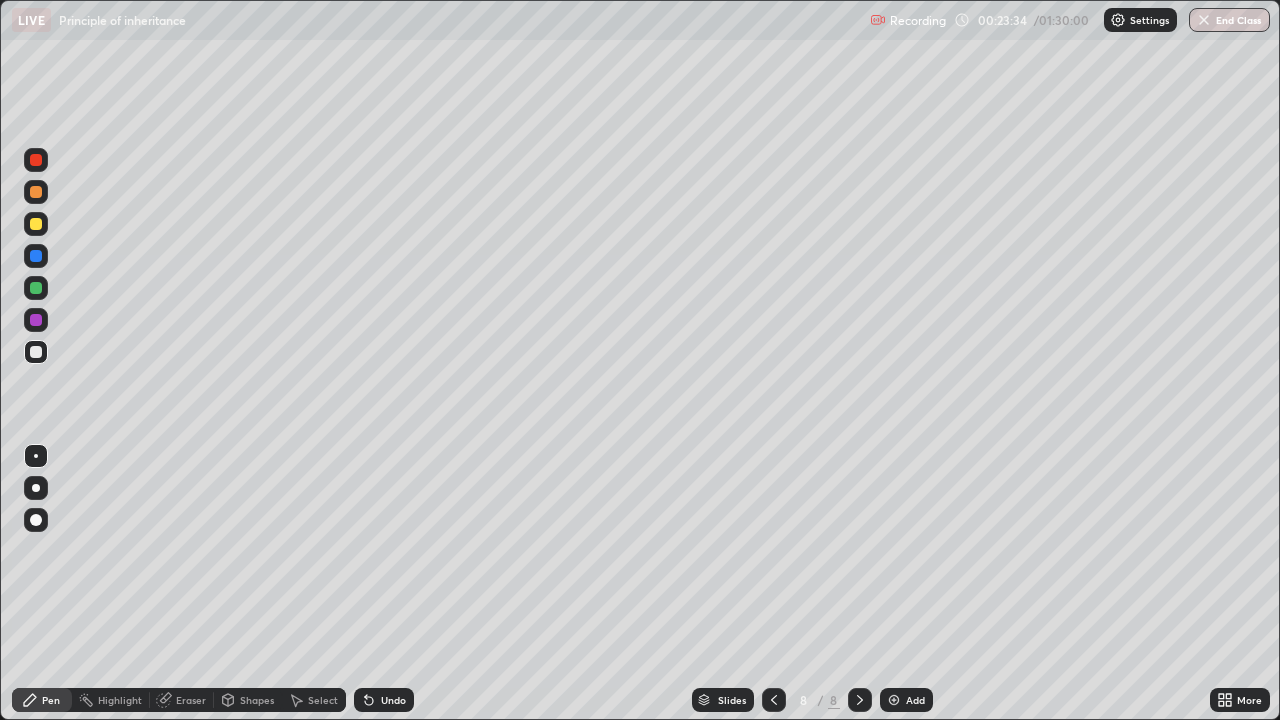 click 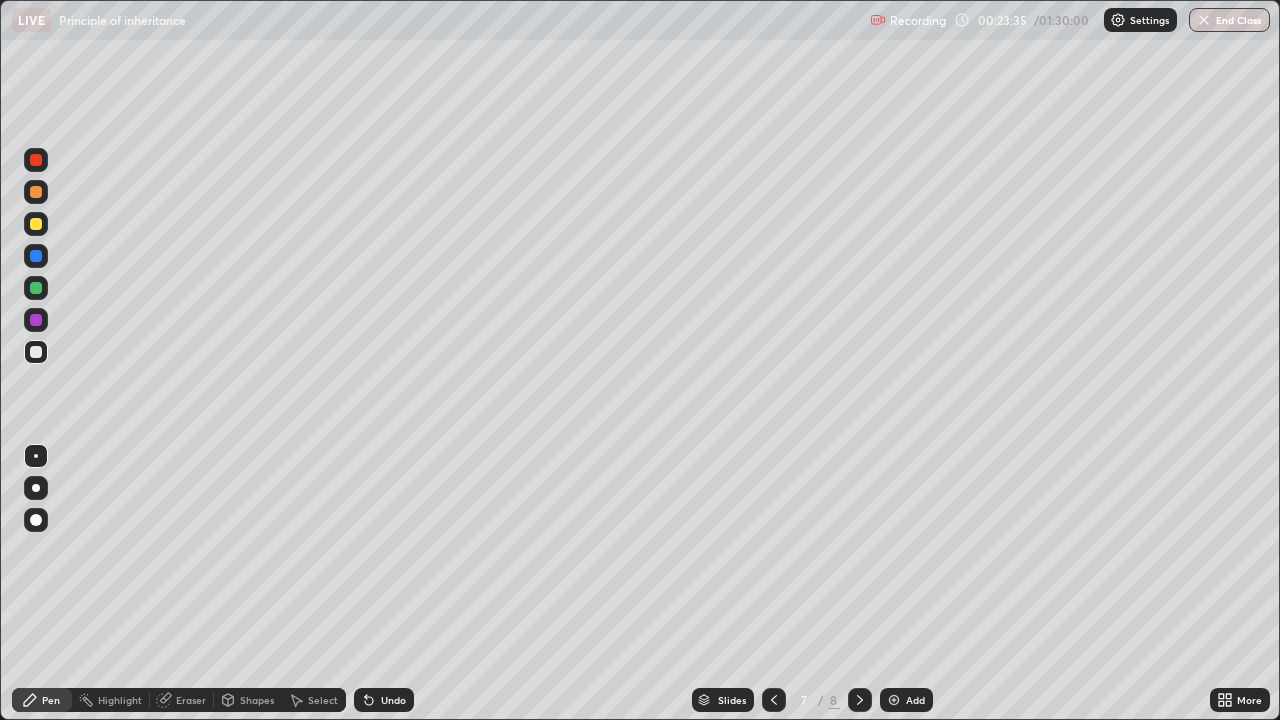 click 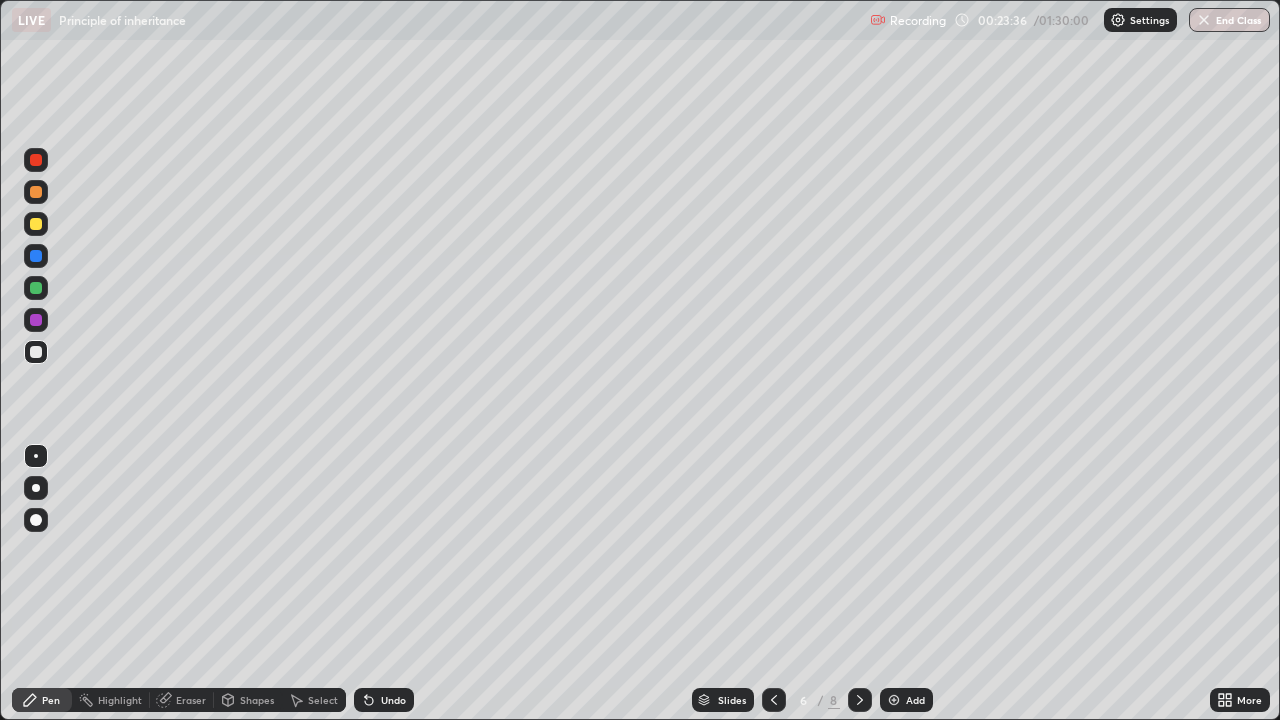 click 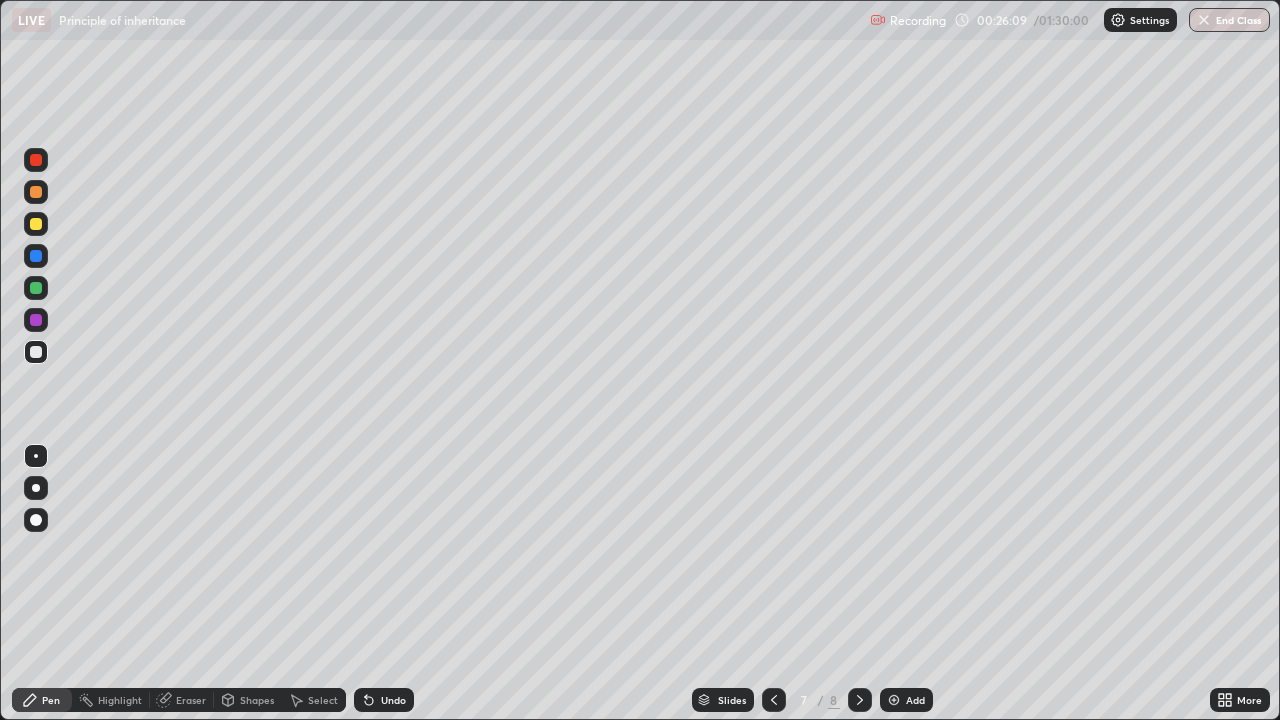 click 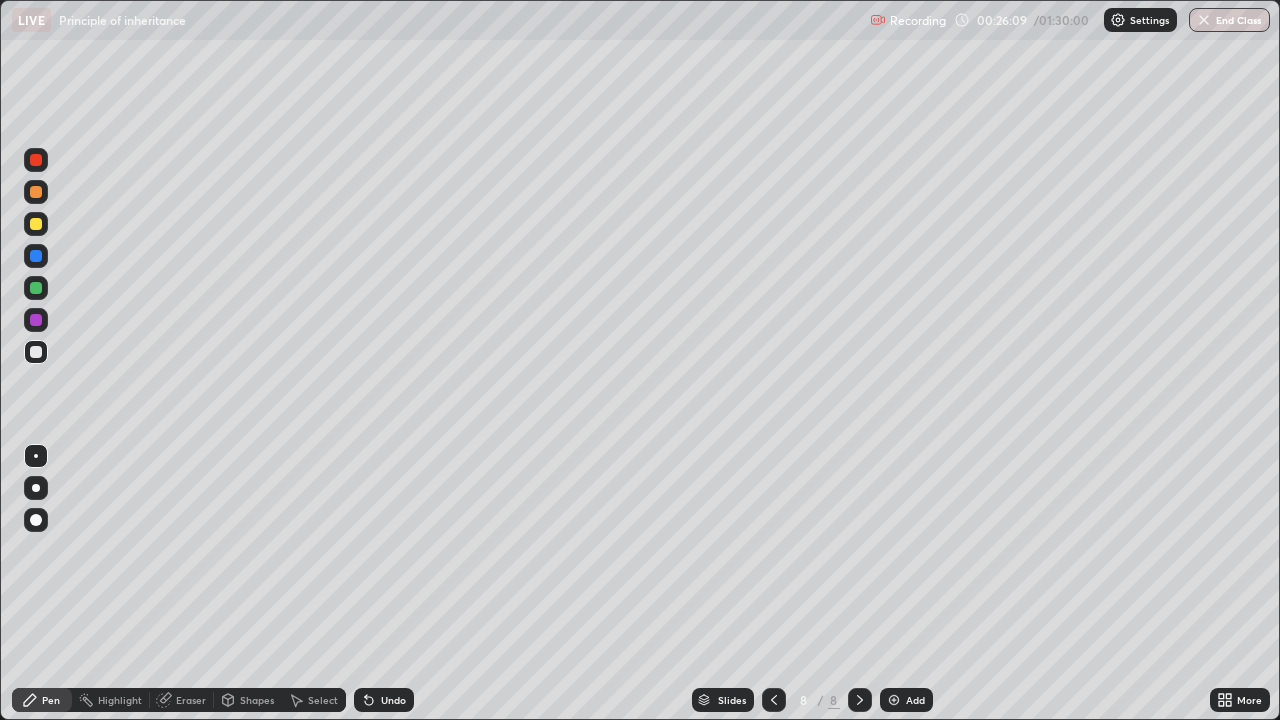 click at bounding box center [894, 700] 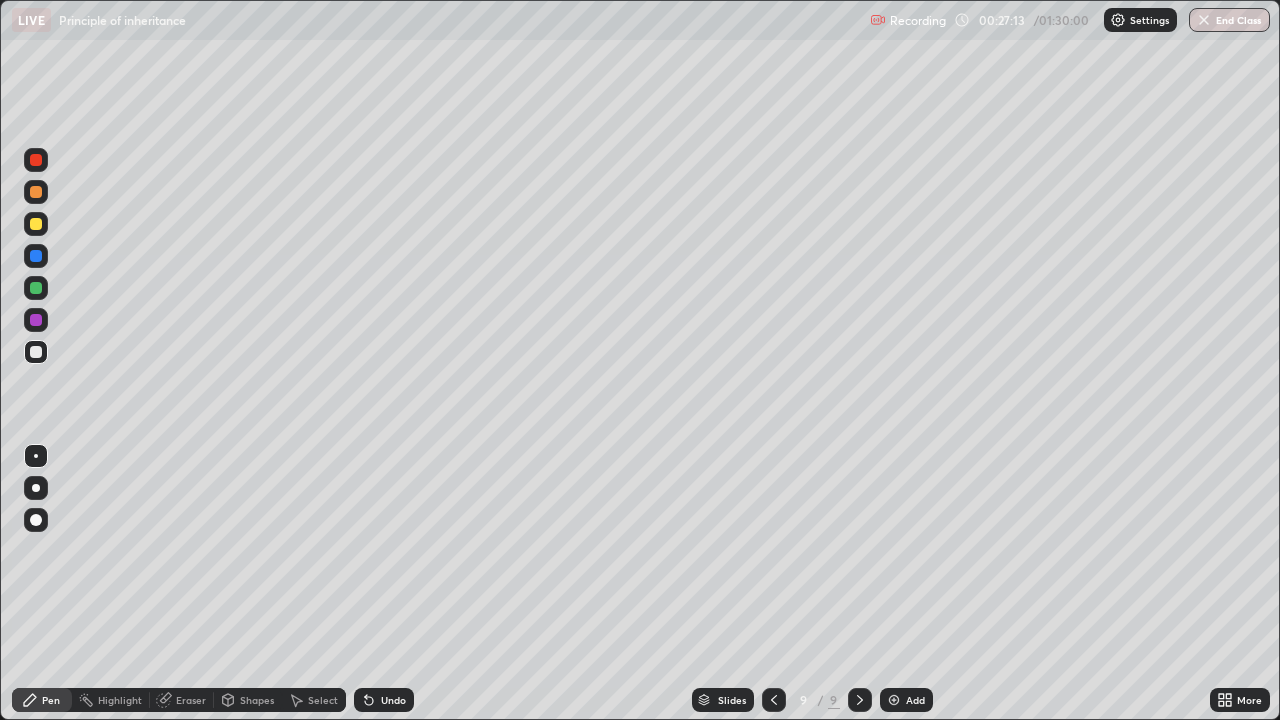 click 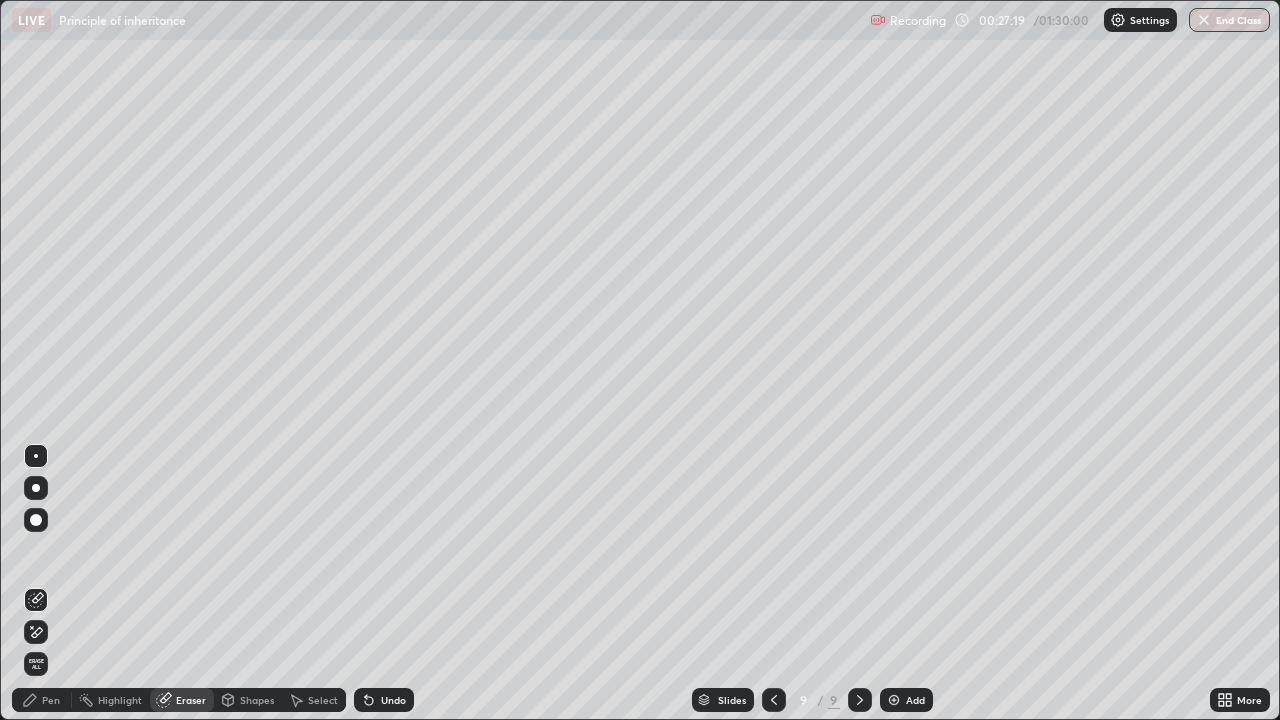 click 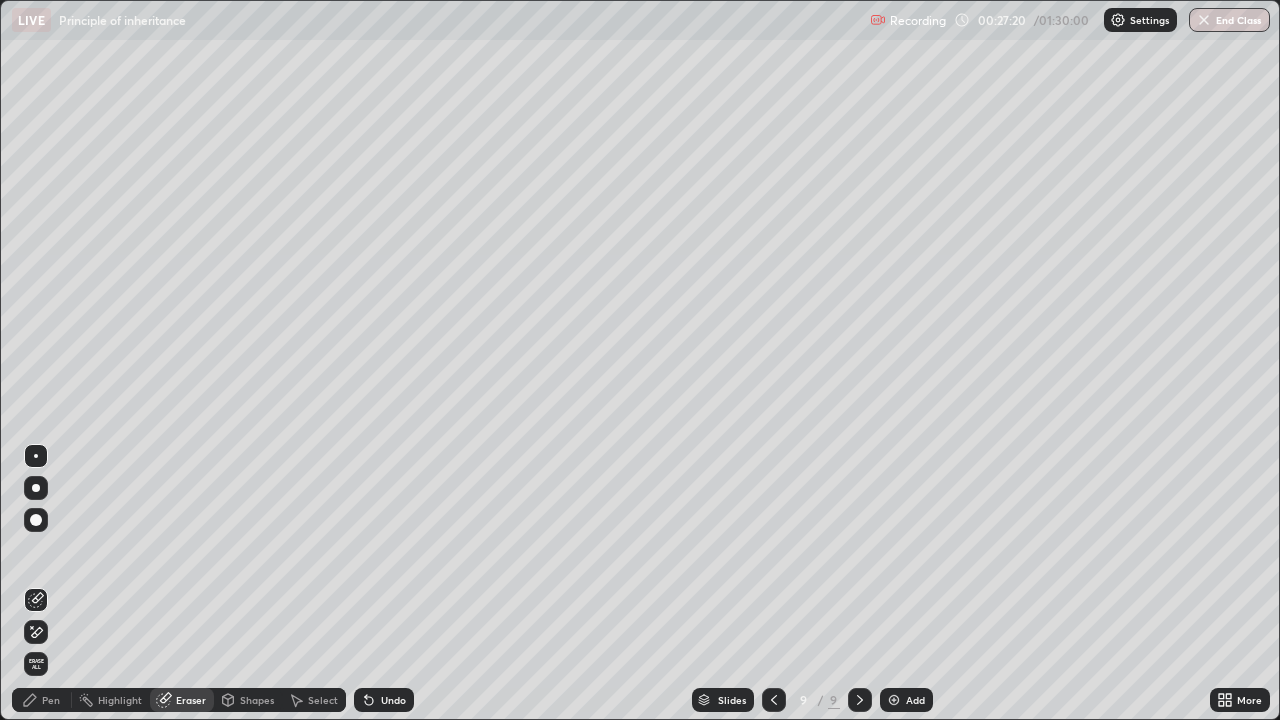click on "Pen" at bounding box center (51, 700) 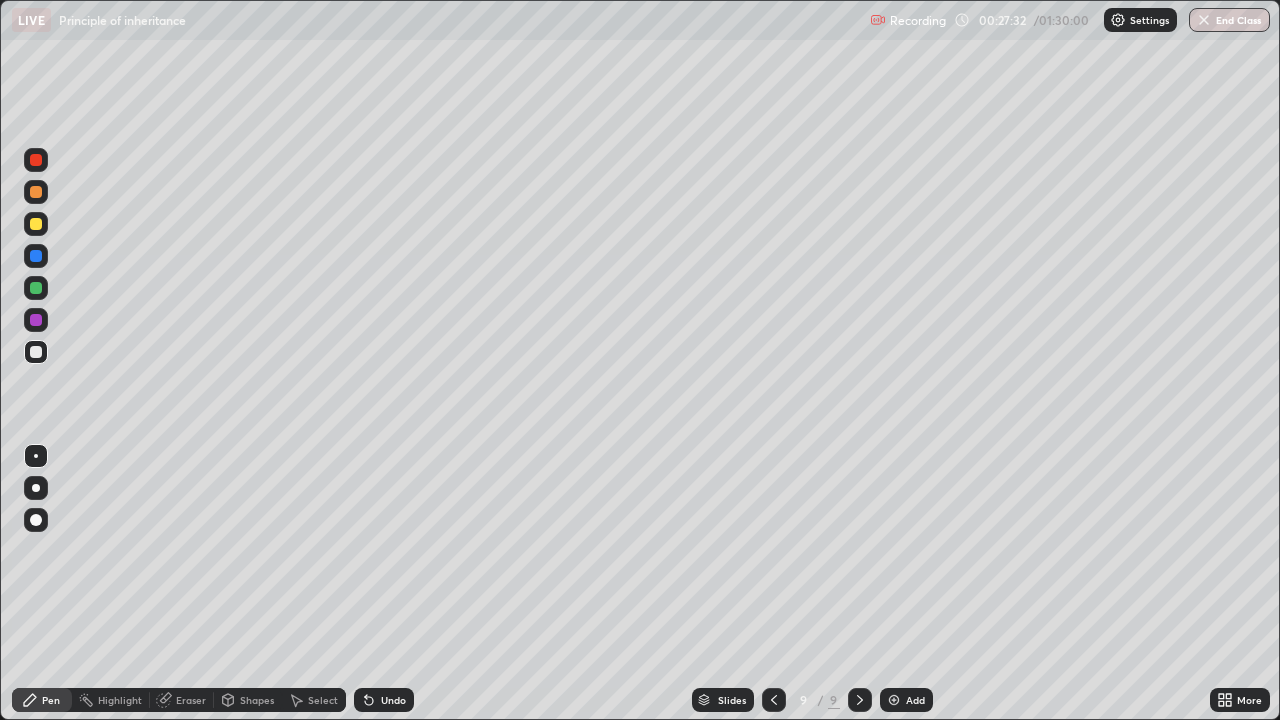 click on "Undo" at bounding box center [393, 700] 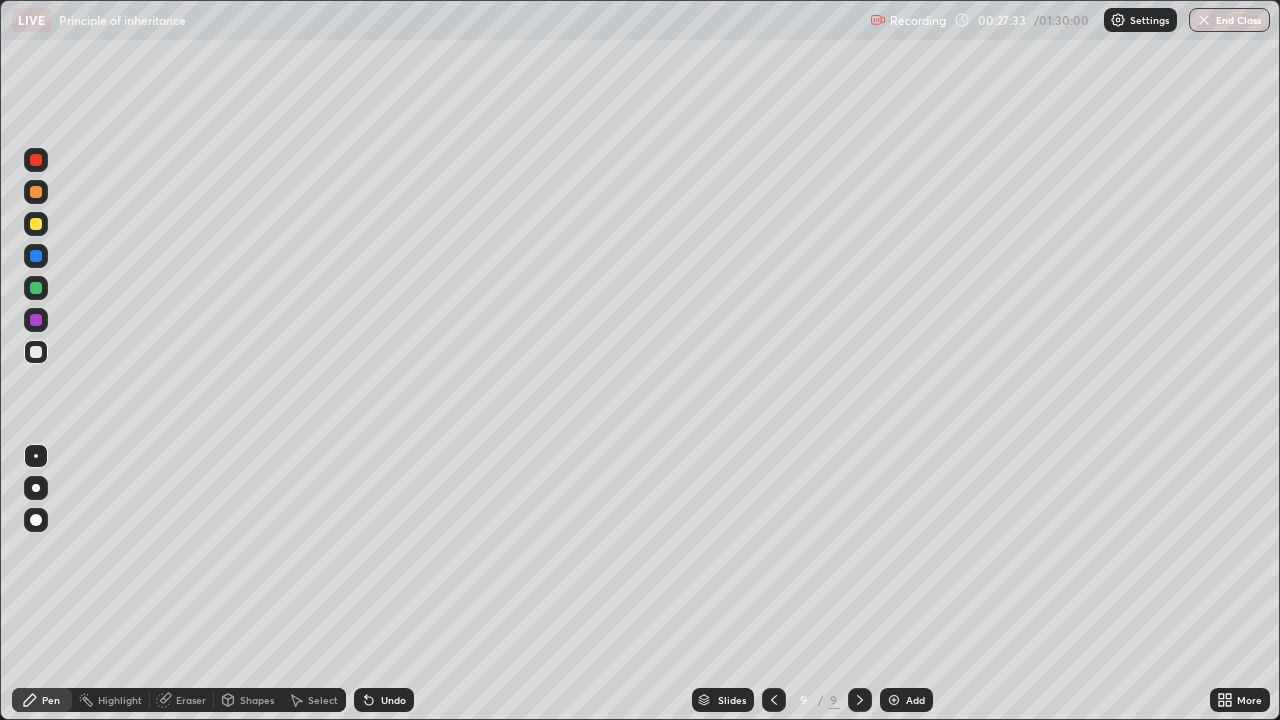 click on "Undo" at bounding box center (393, 700) 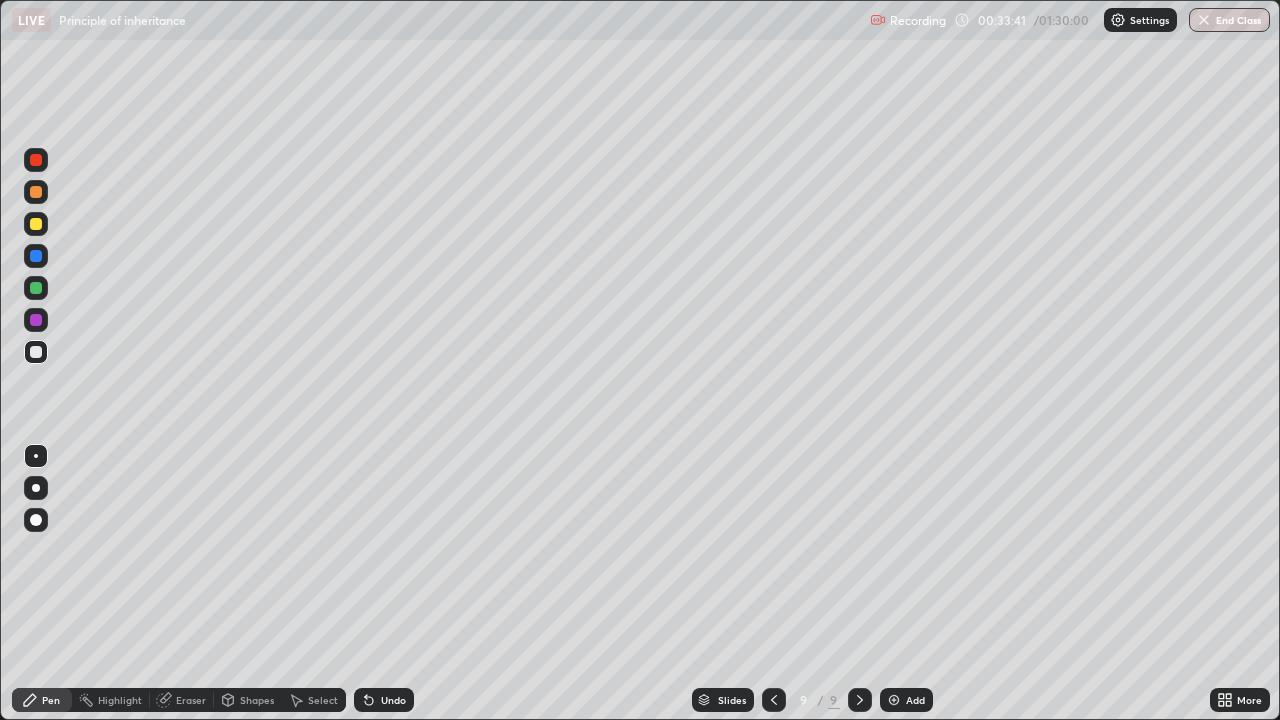 click on "Undo" at bounding box center (393, 700) 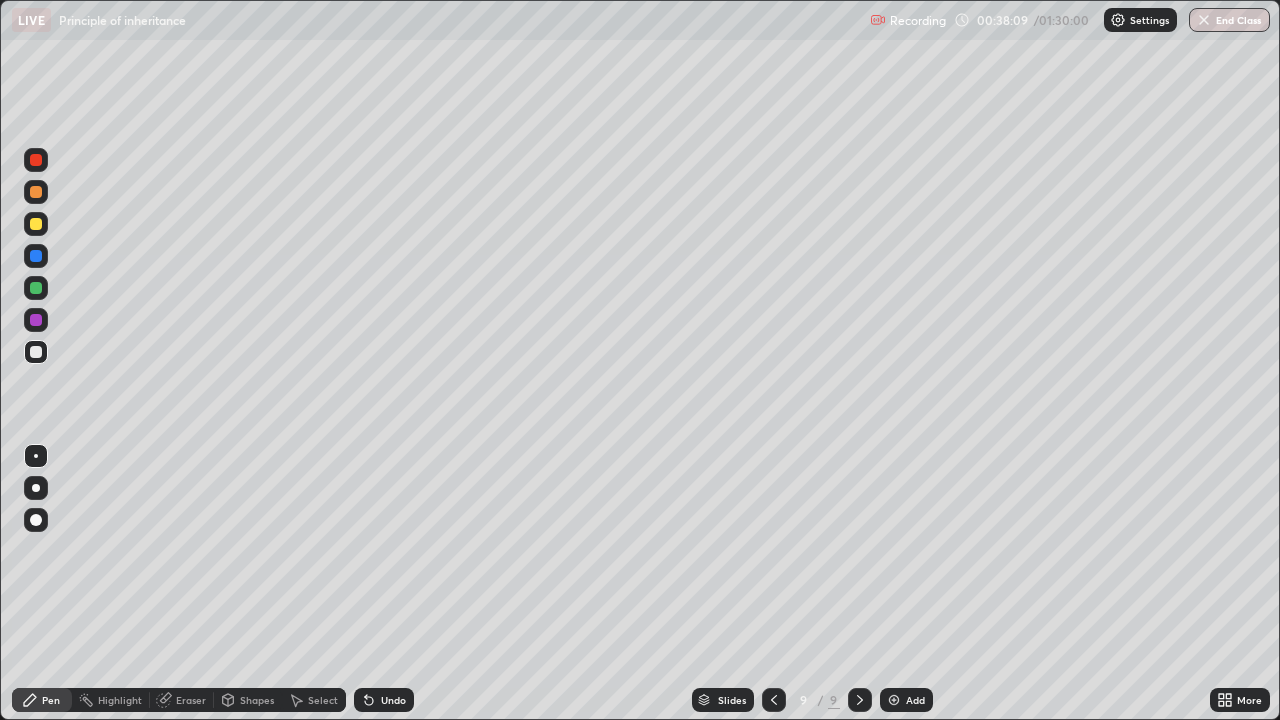 click on "Add" at bounding box center (906, 700) 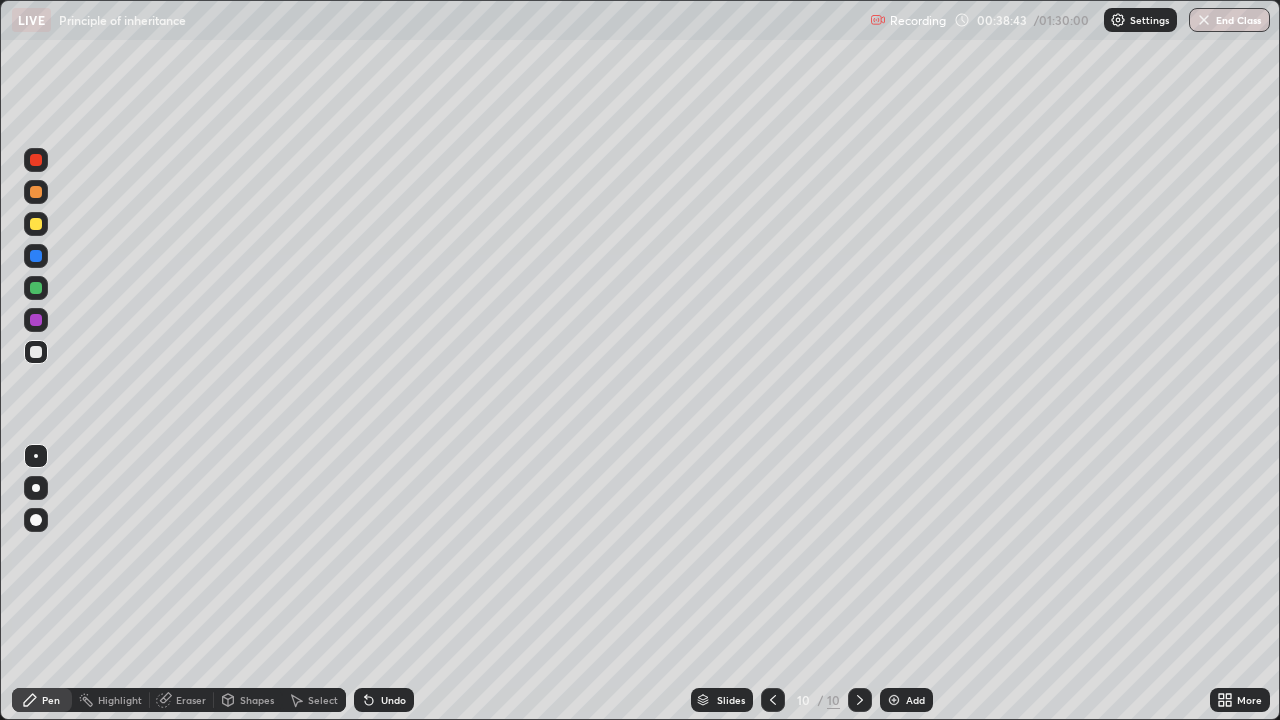 click on "Undo" at bounding box center [393, 700] 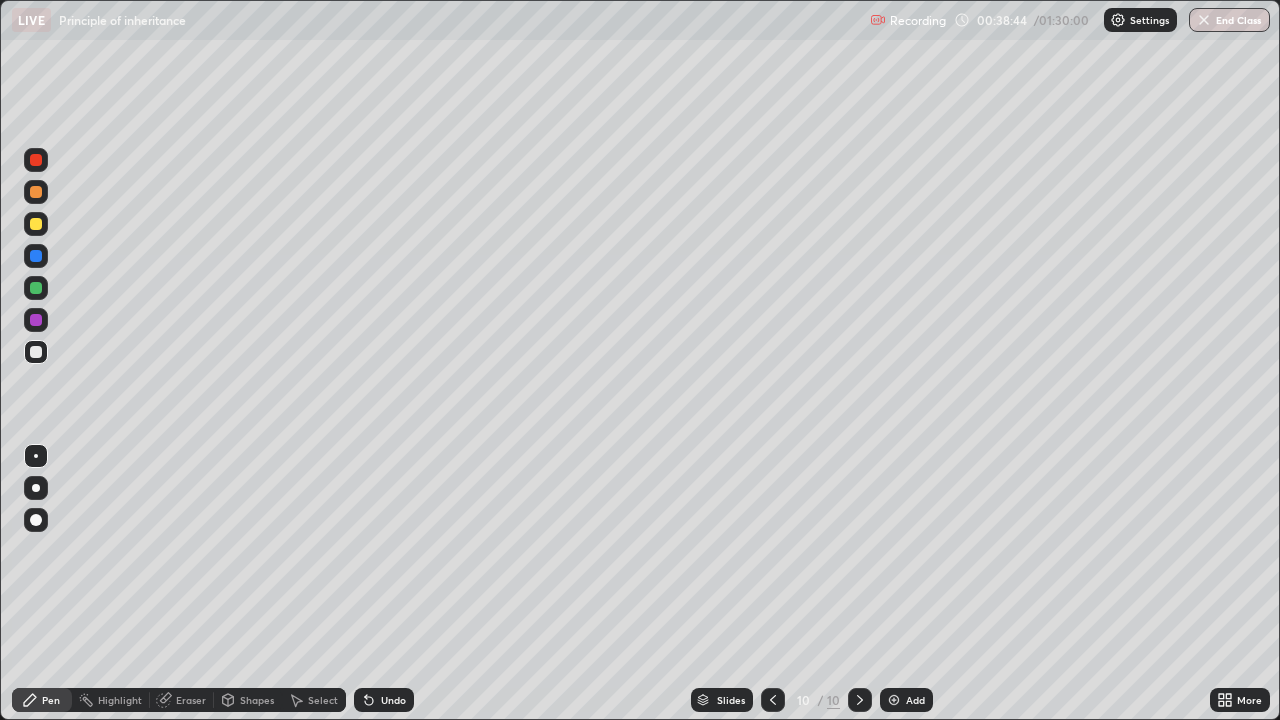 click on "Undo" at bounding box center [384, 700] 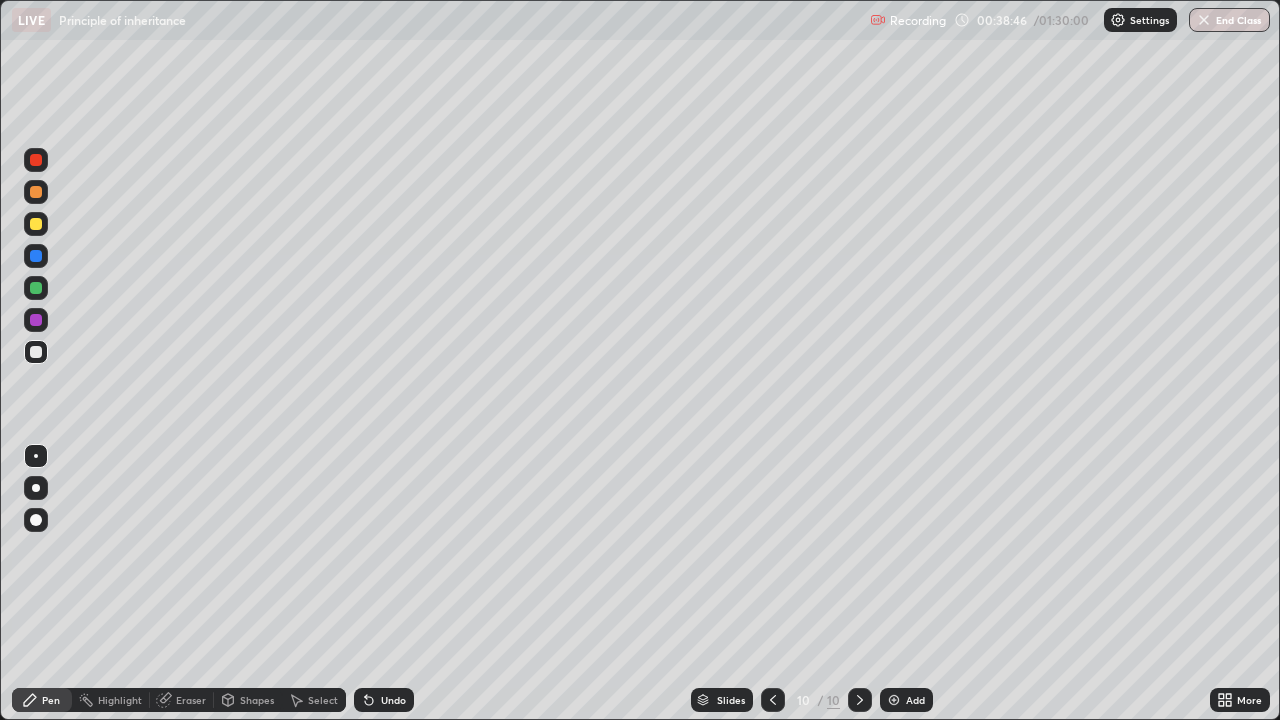 click on "Undo" at bounding box center [384, 700] 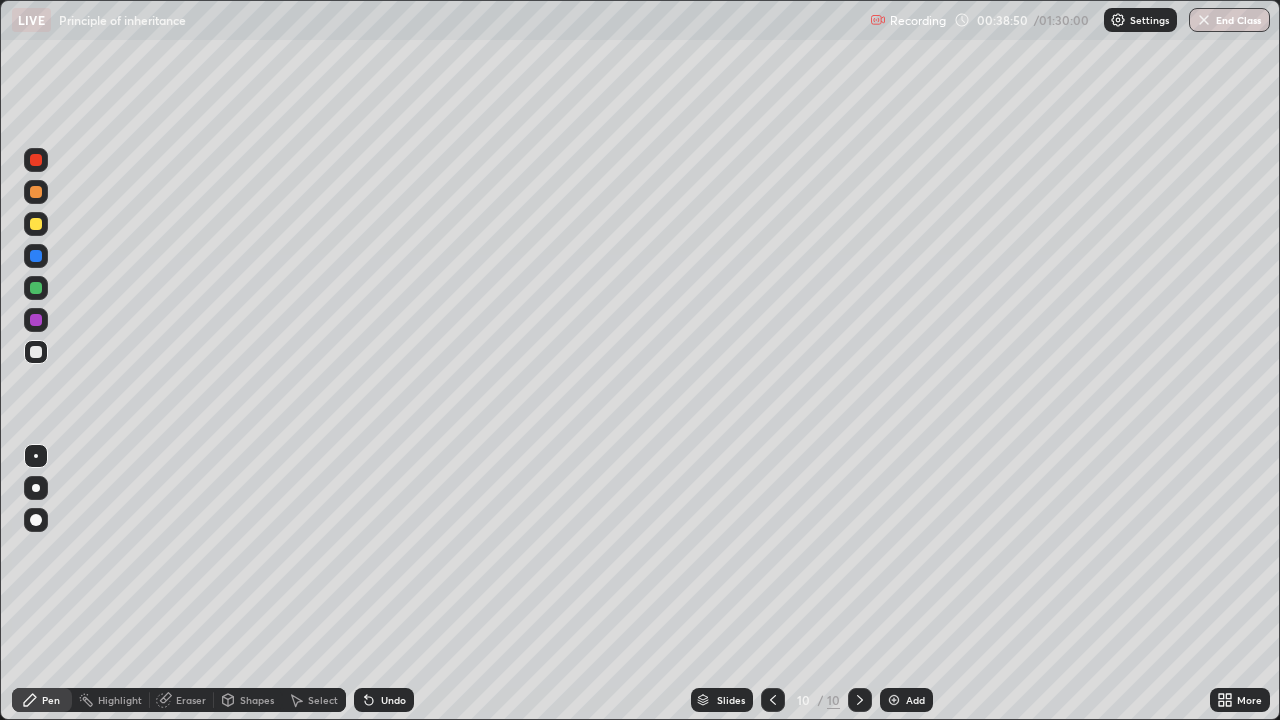 click on "Add" at bounding box center [915, 700] 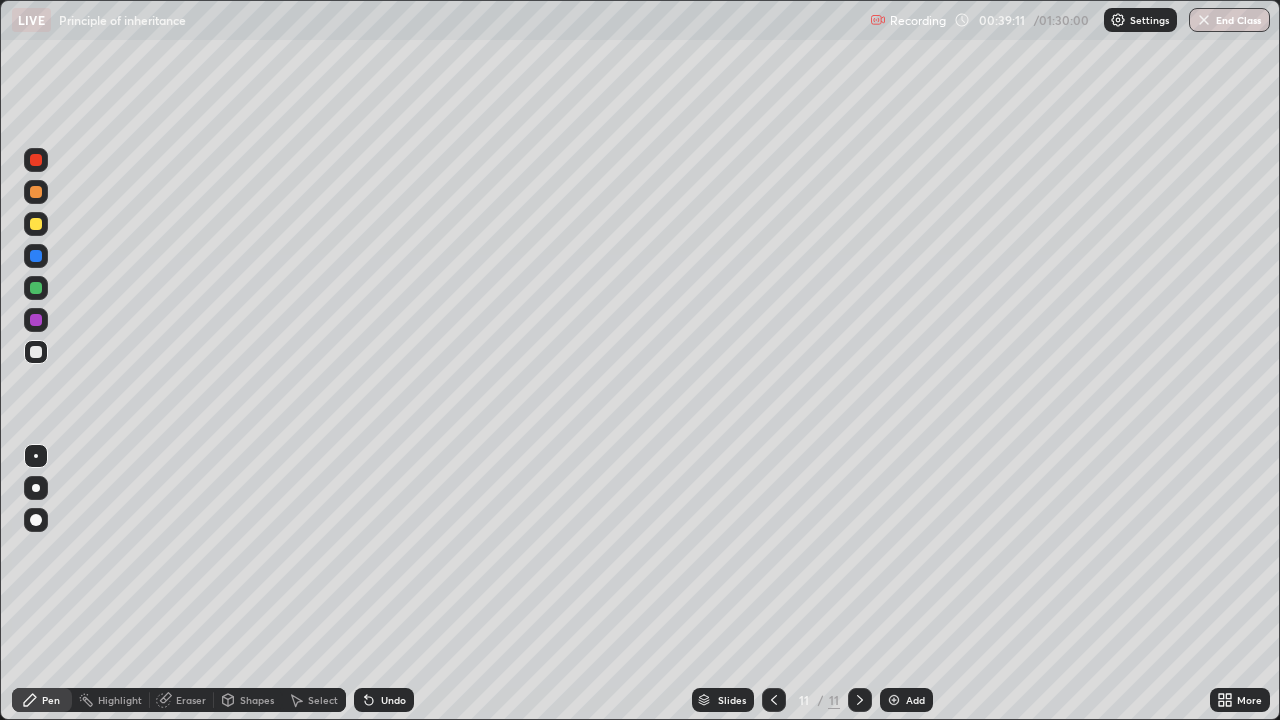 click 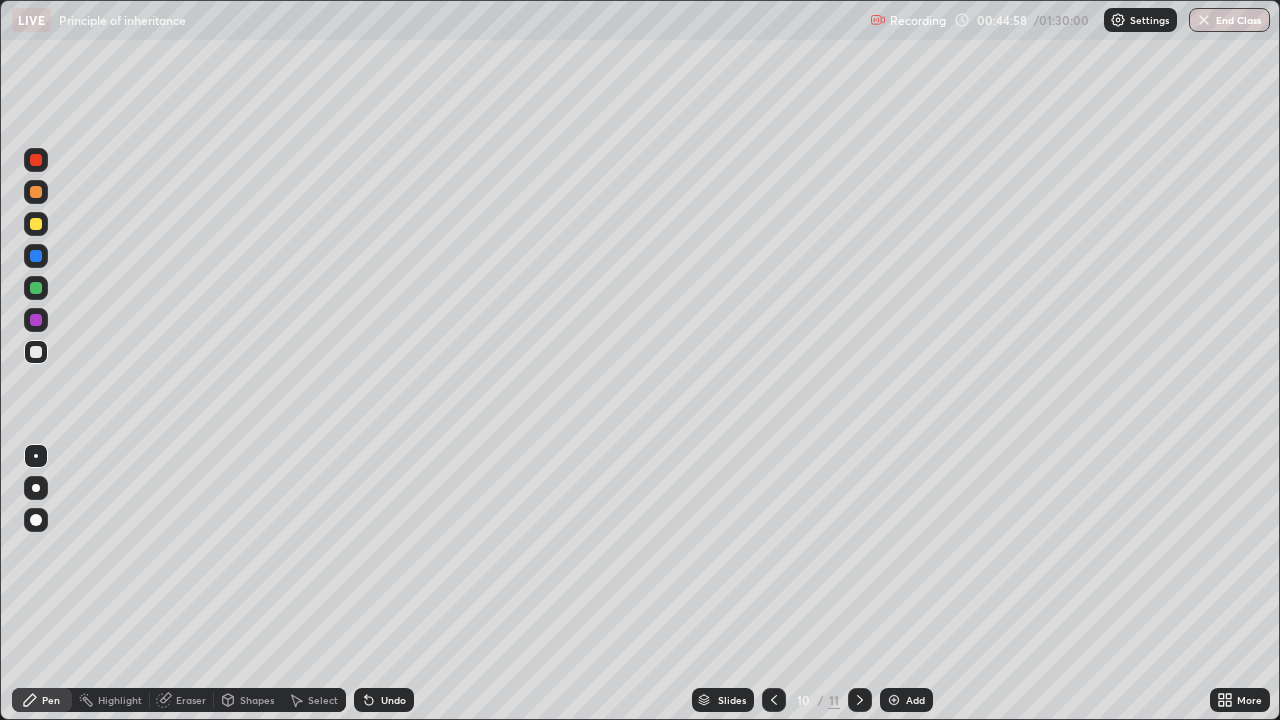 click at bounding box center [894, 700] 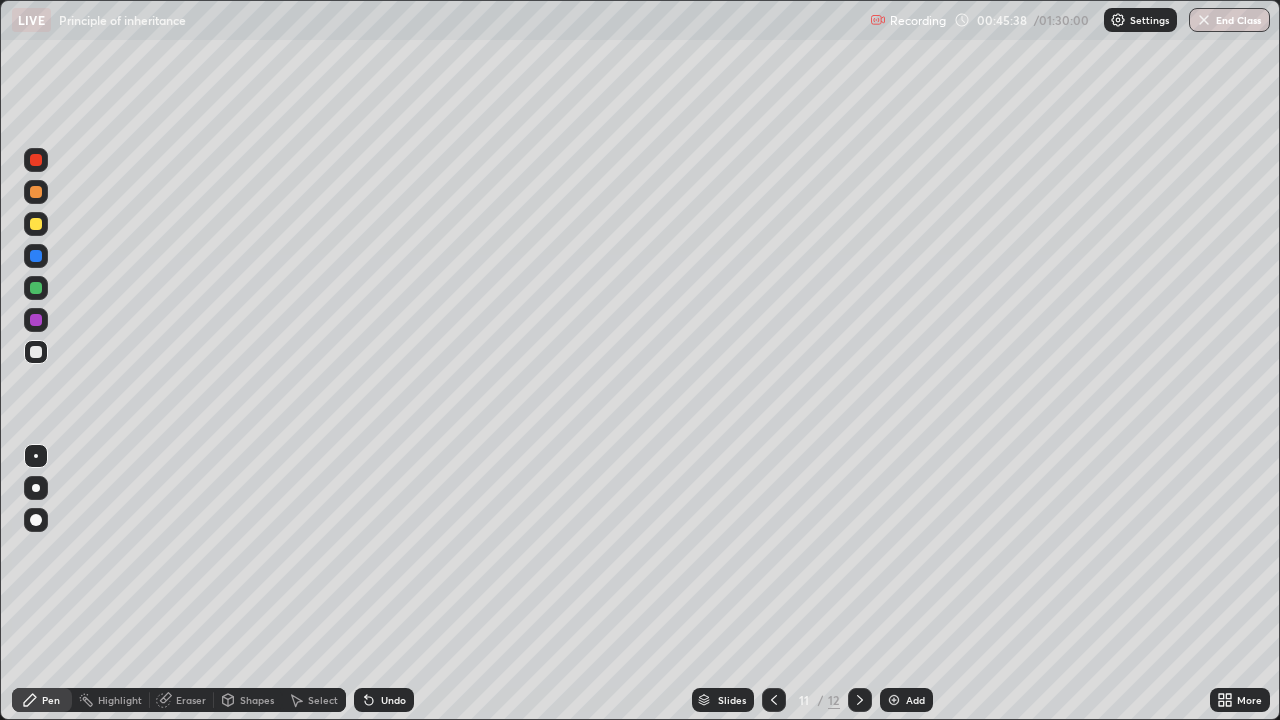 click on "Undo" at bounding box center (384, 700) 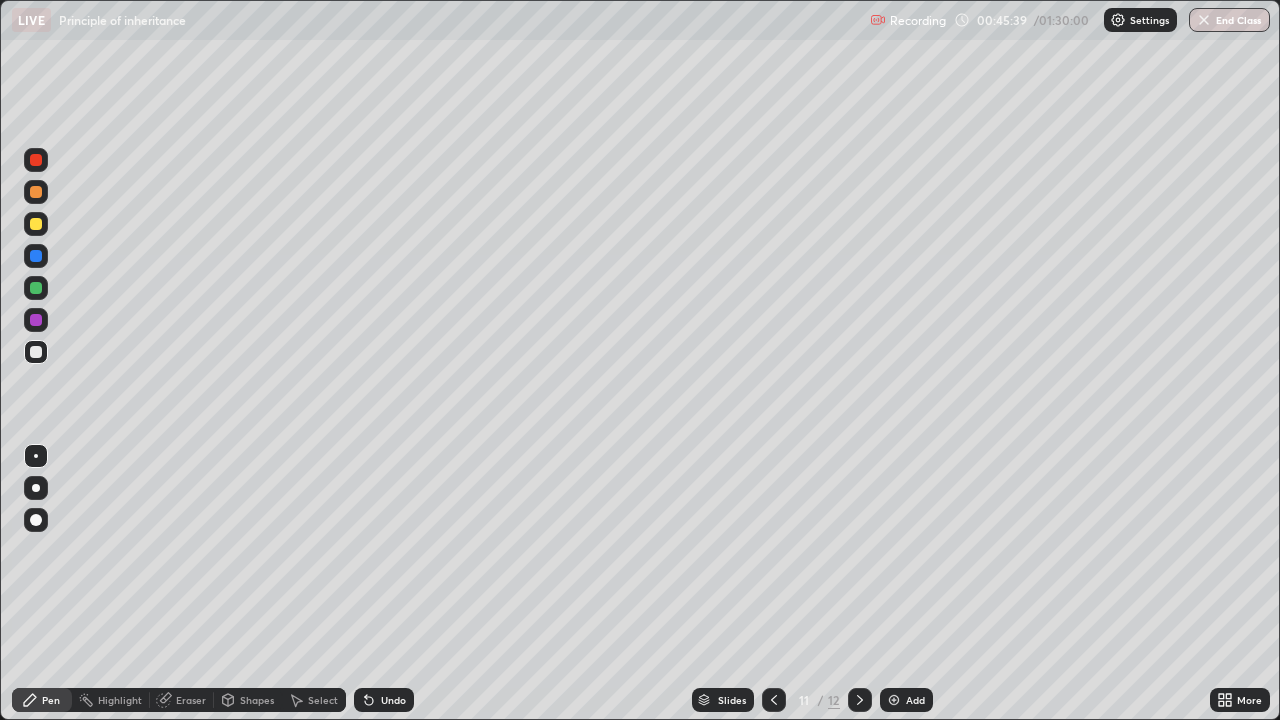 click 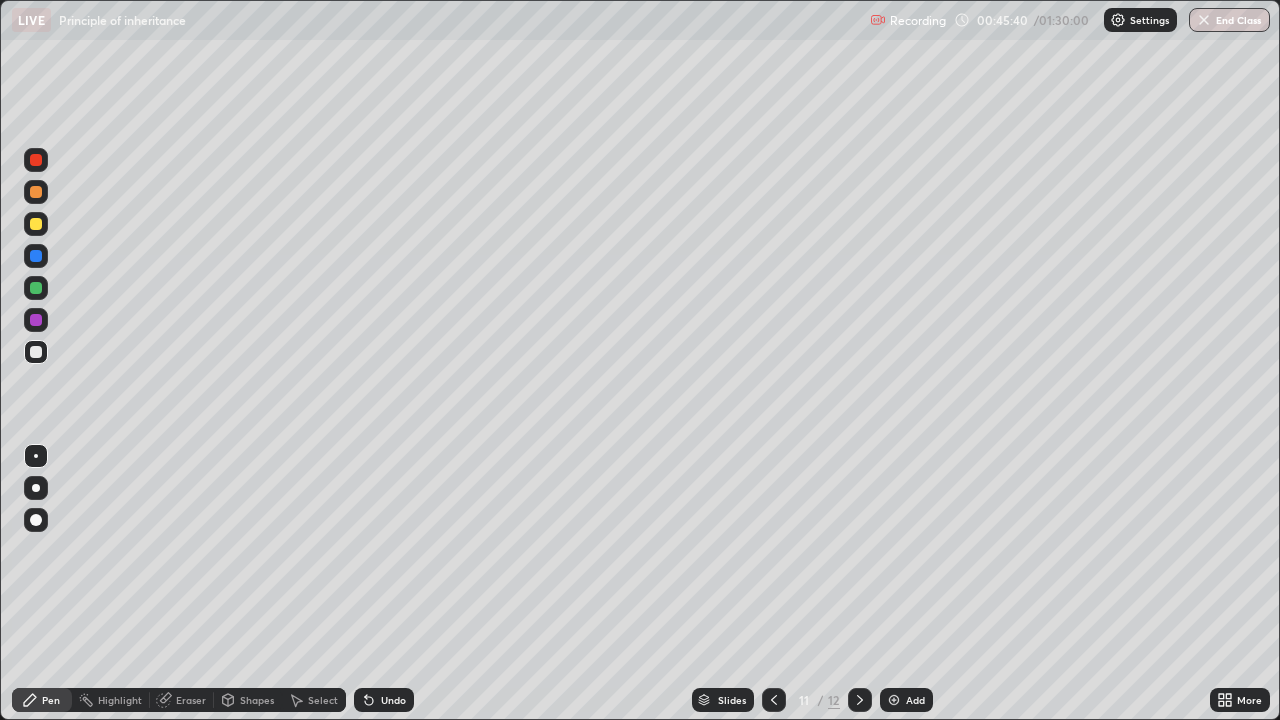 click on "Undo" at bounding box center [384, 700] 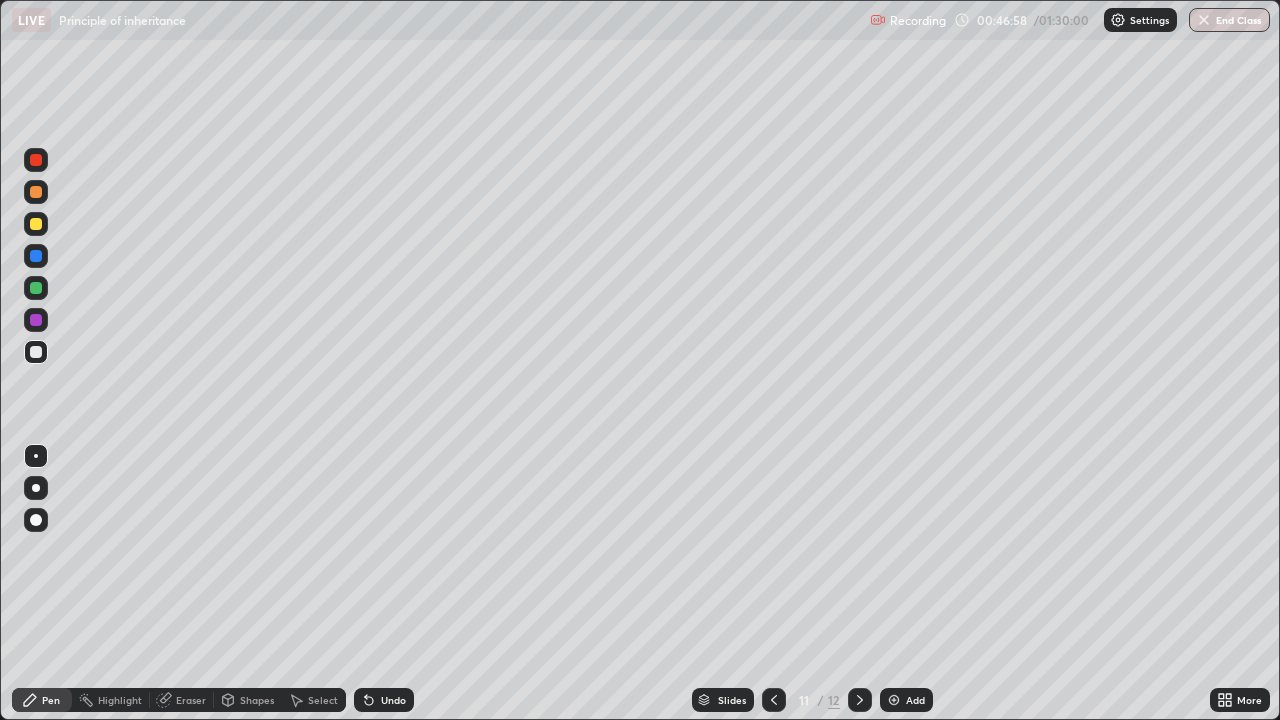 click 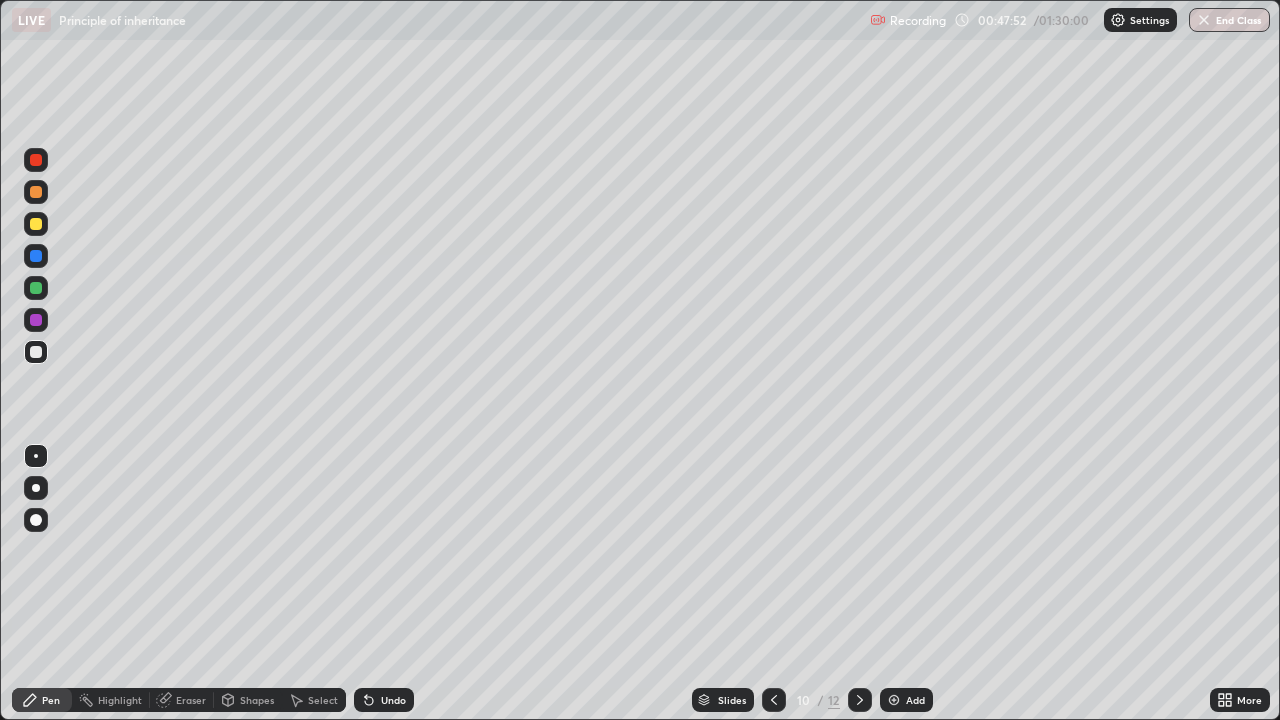 click at bounding box center [860, 700] 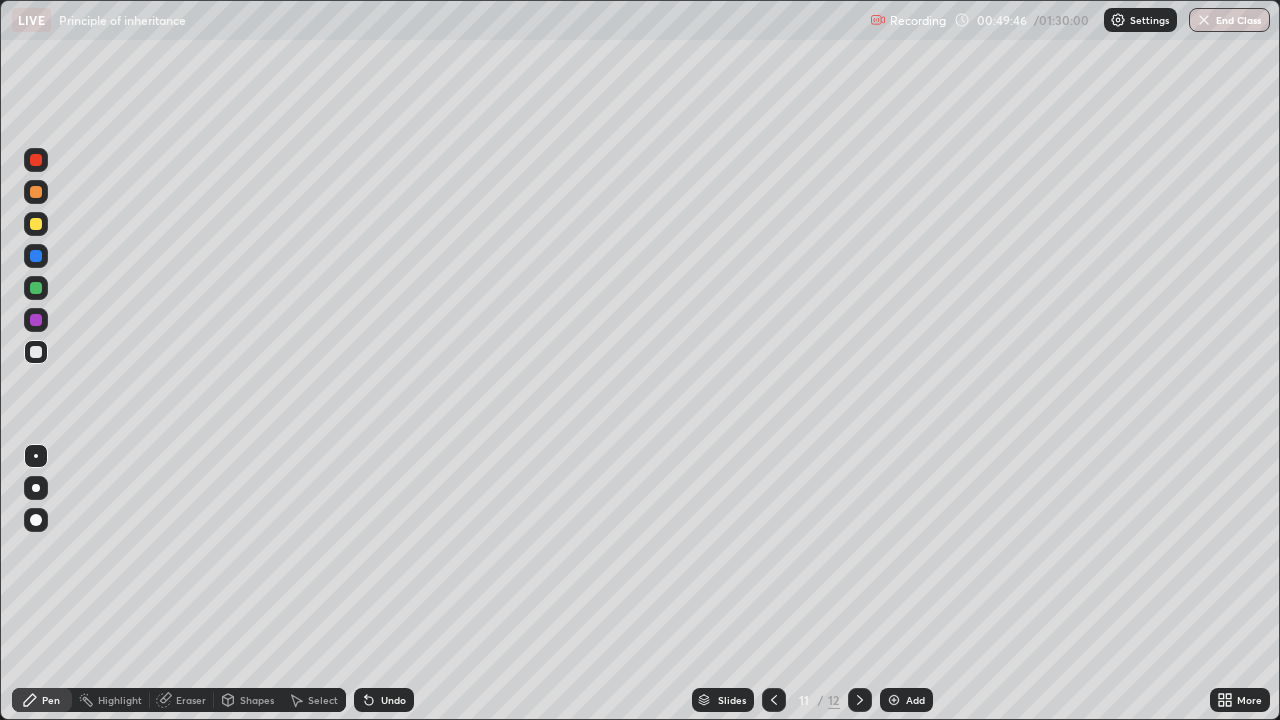 click 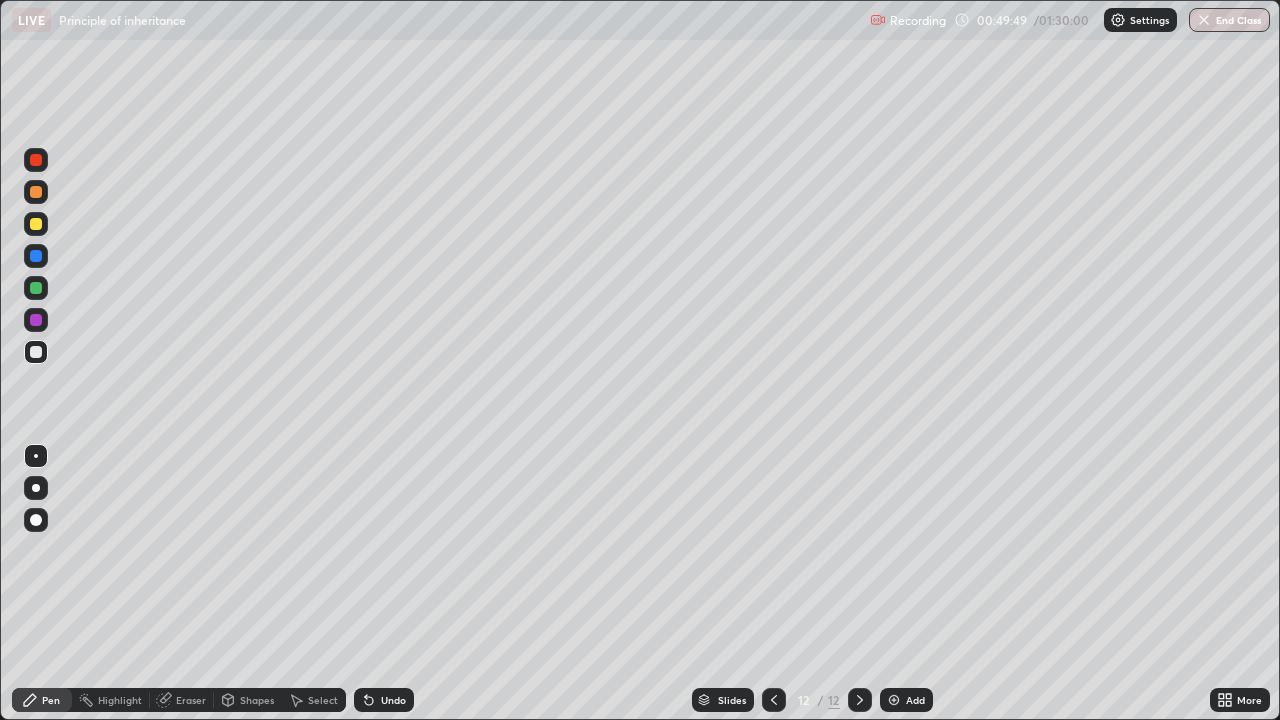 click 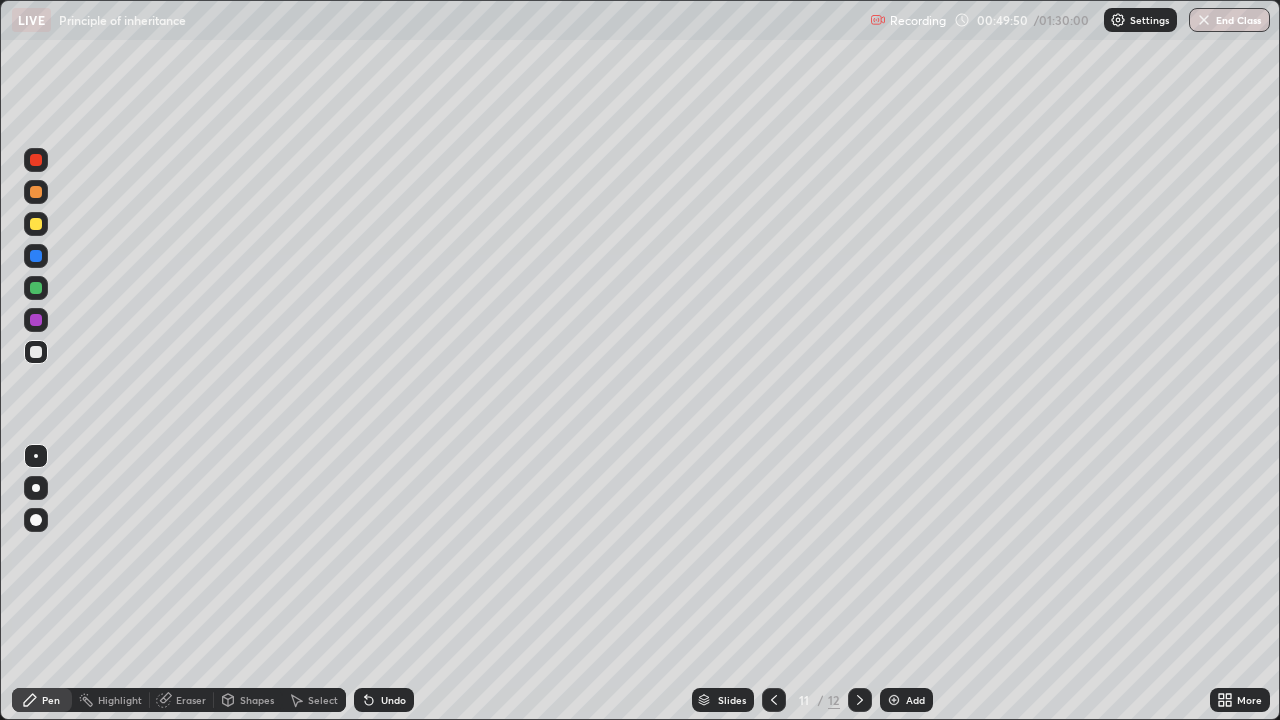 click 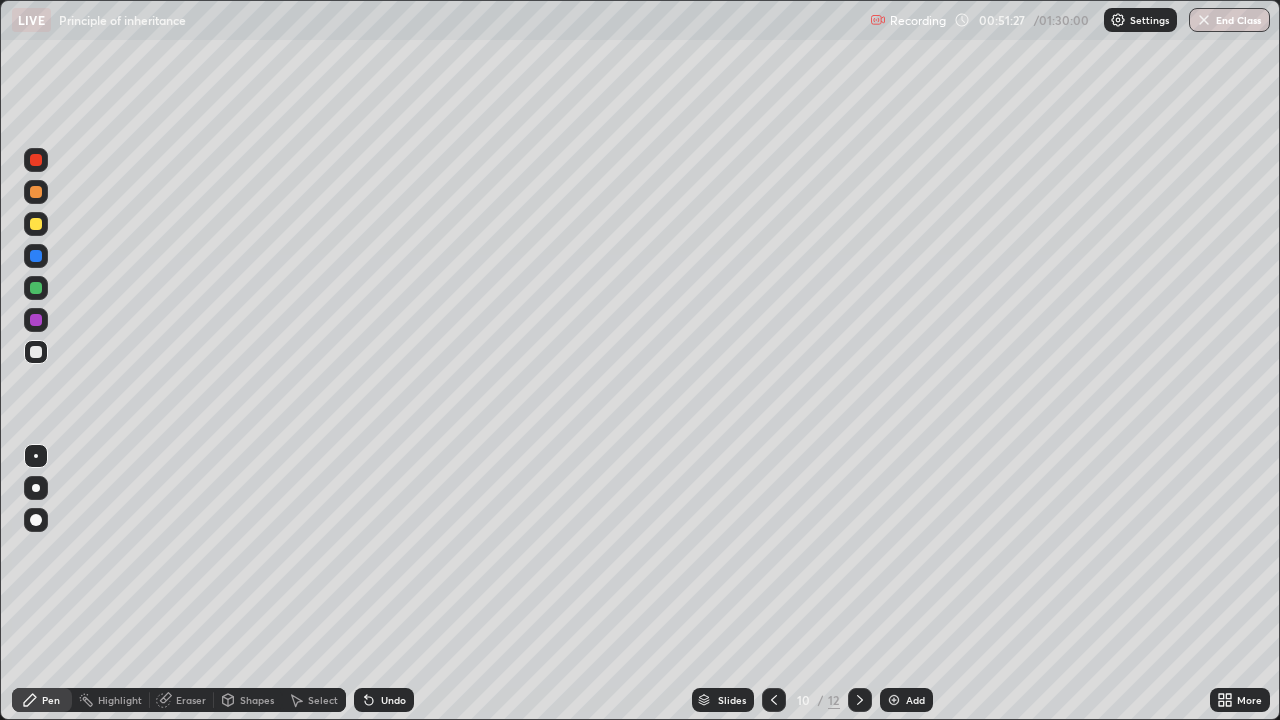 click 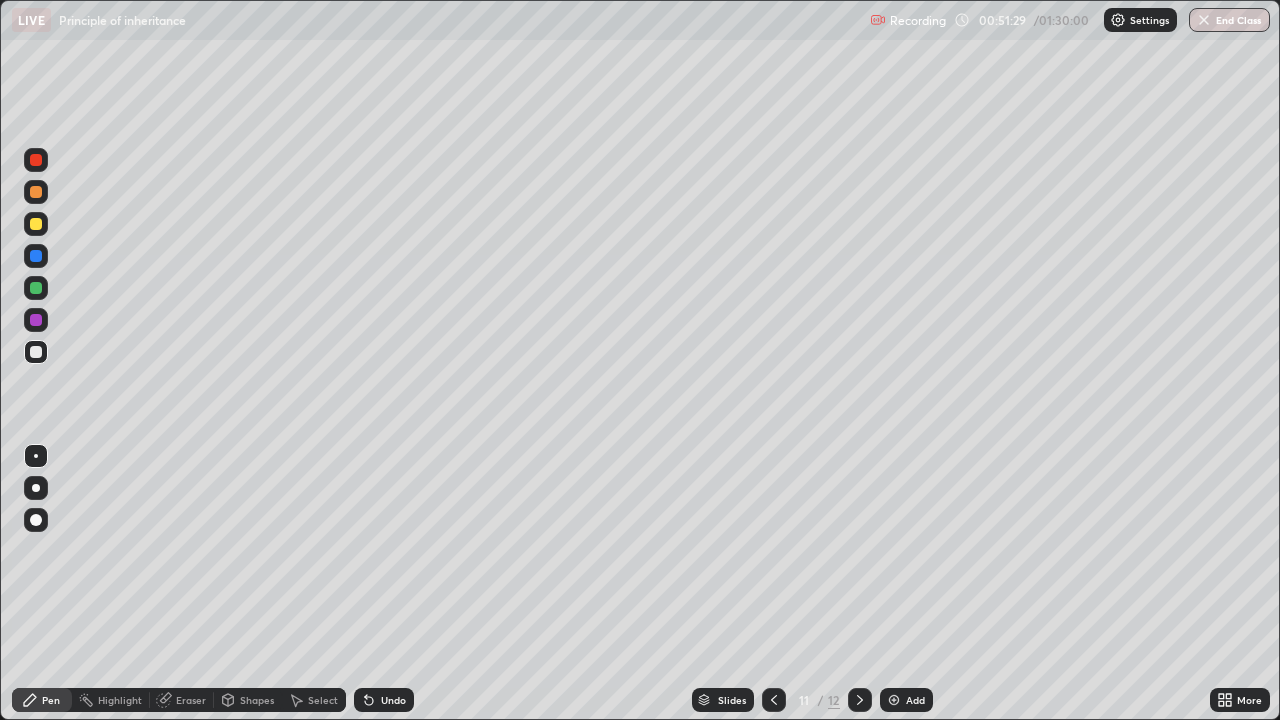 click on "Add" at bounding box center [915, 700] 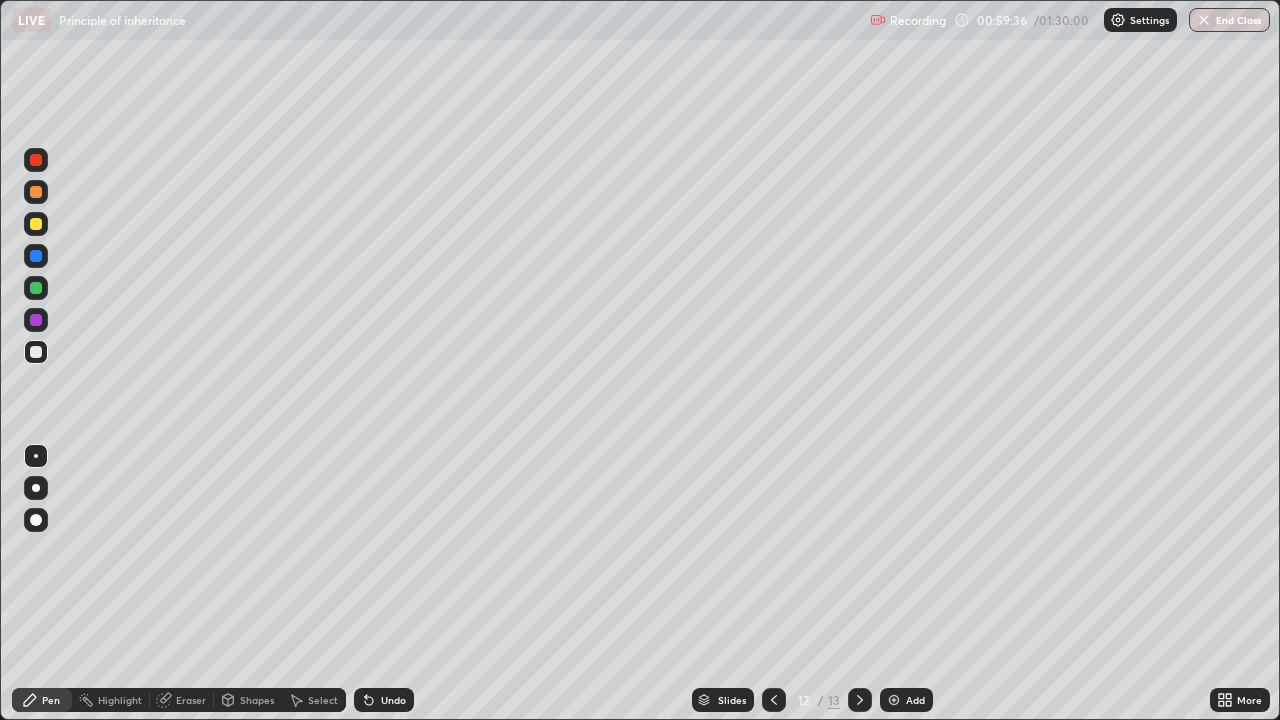 click 